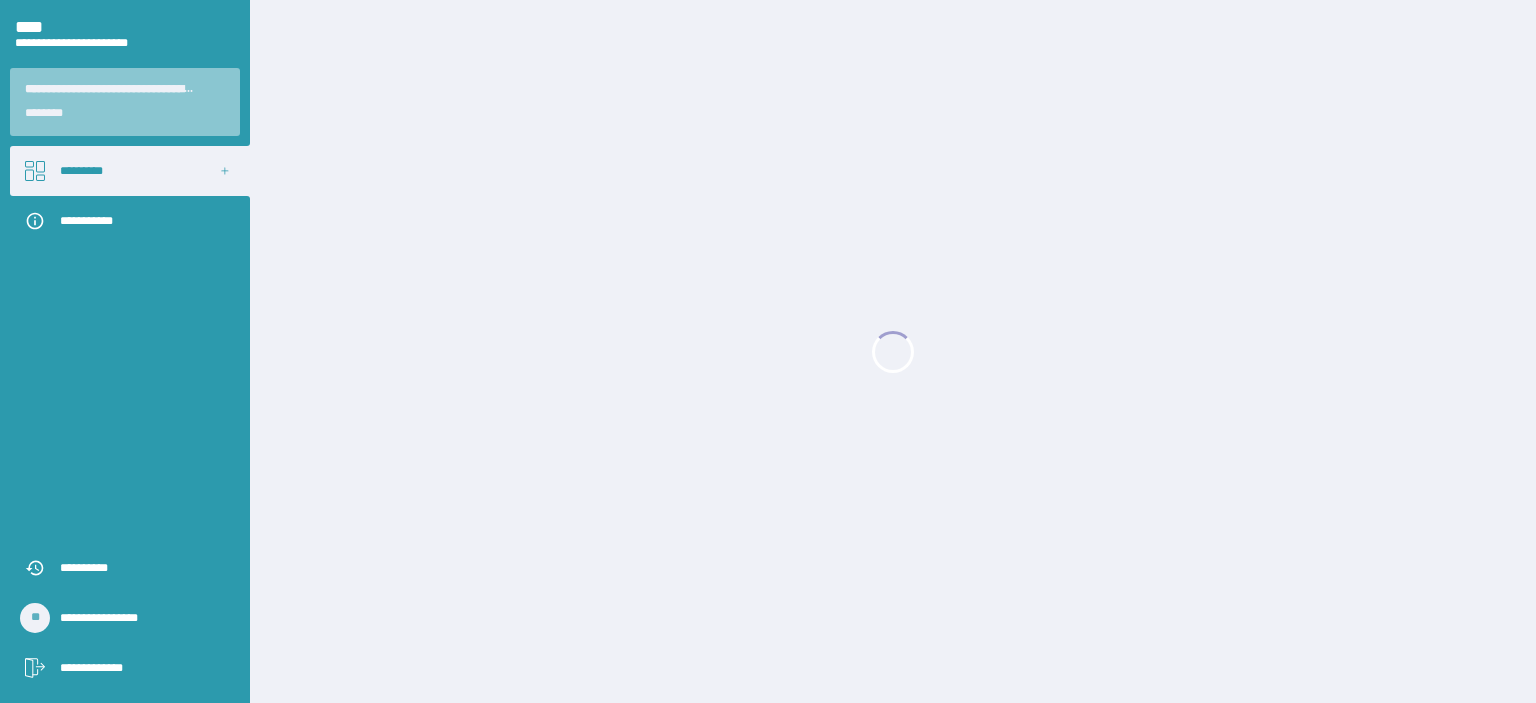 scroll, scrollTop: 0, scrollLeft: 0, axis: both 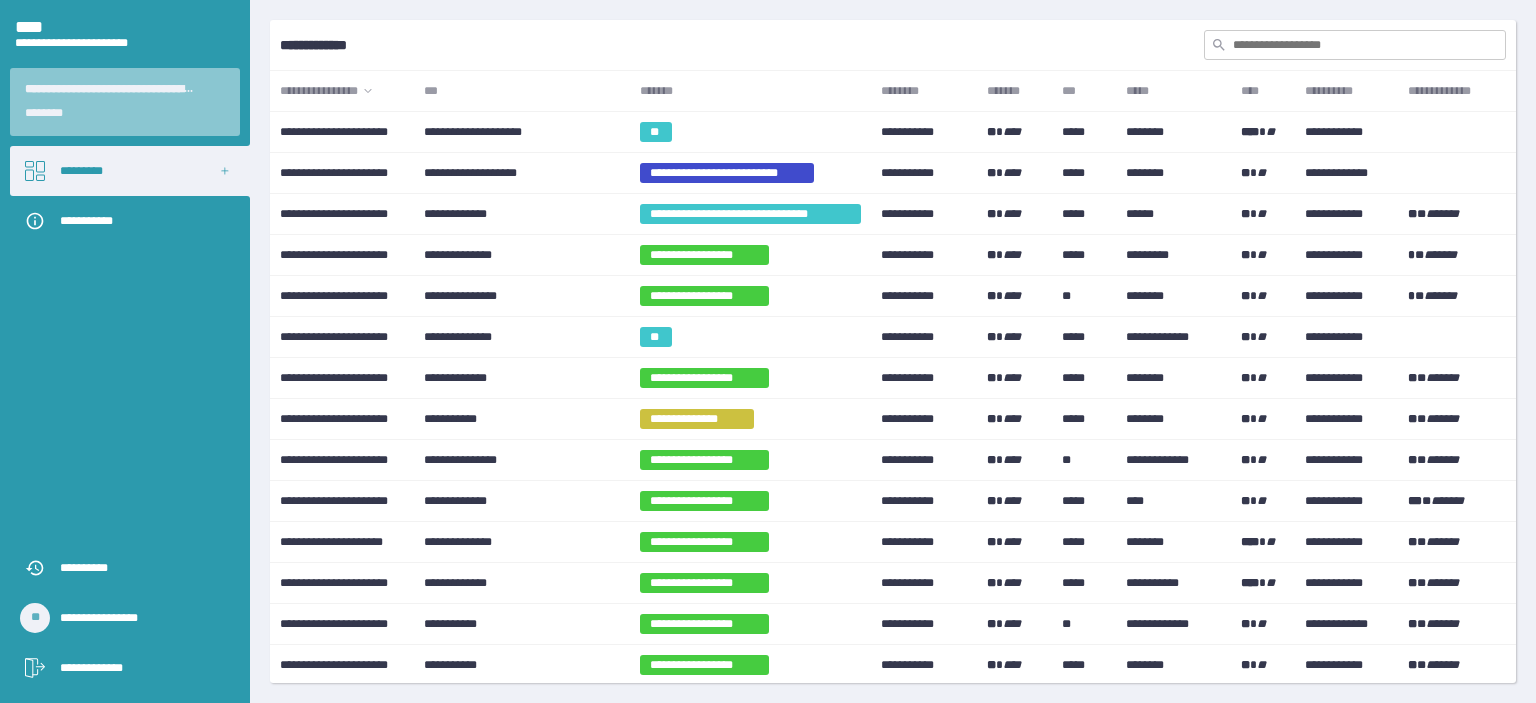 click on "*******" at bounding box center [750, 91] 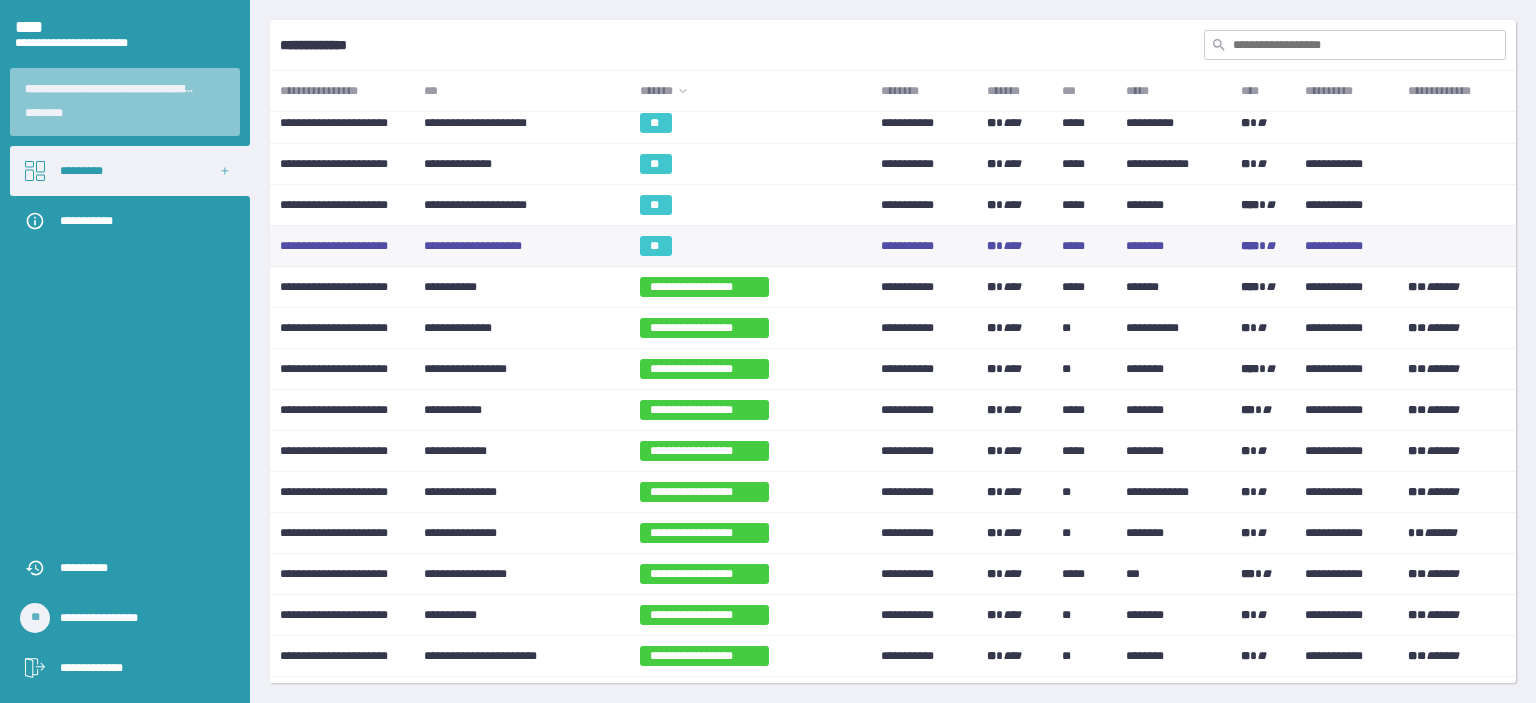 scroll, scrollTop: 700, scrollLeft: 0, axis: vertical 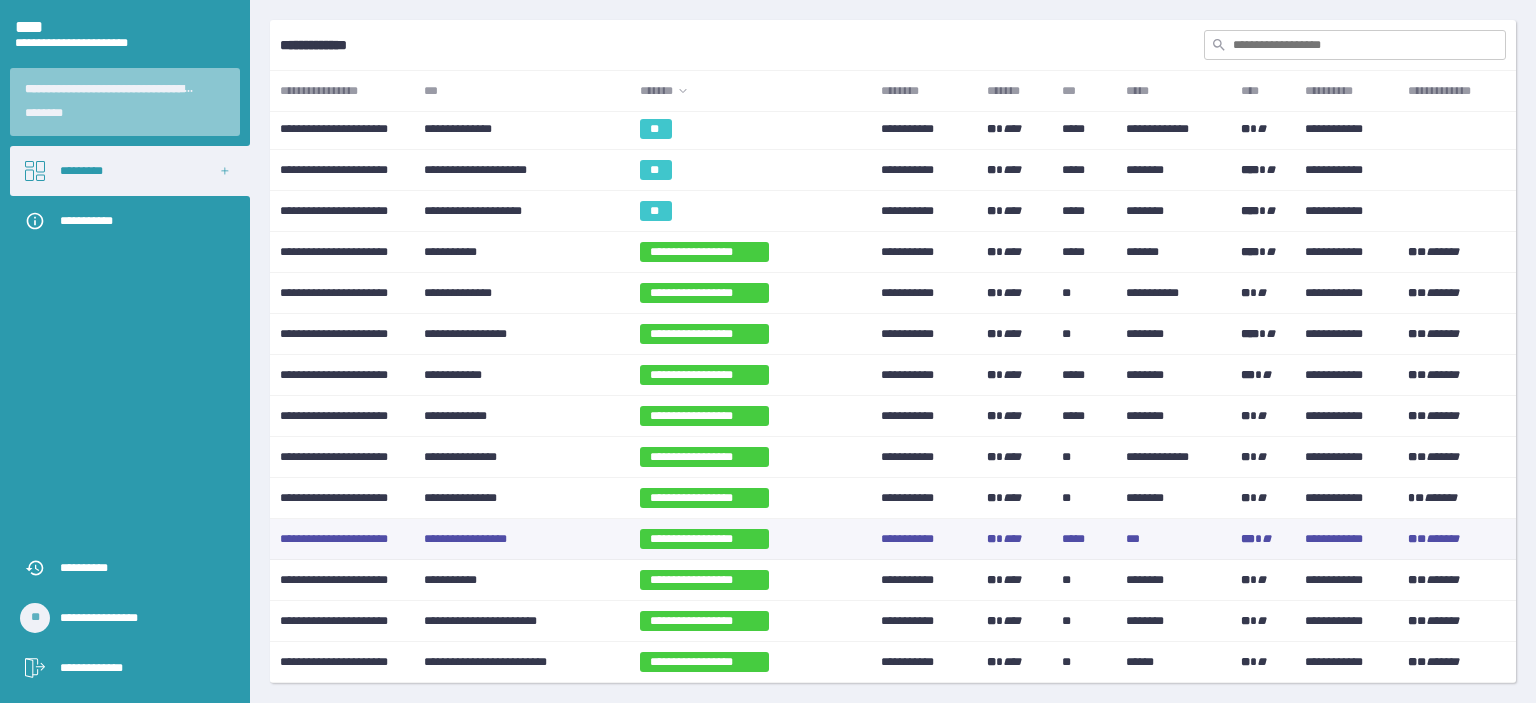 click on "**********" at bounding box center (522, 539) 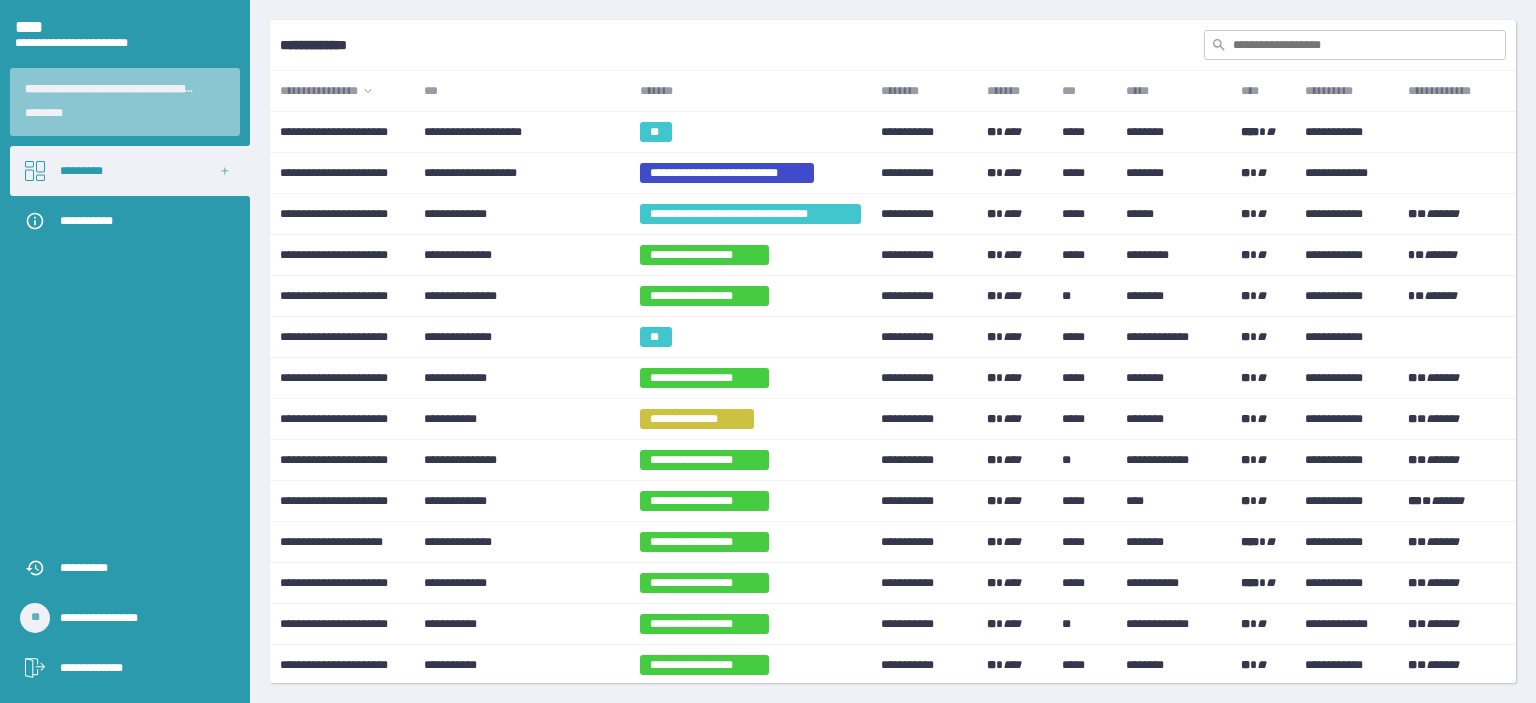 click on "*******" at bounding box center (750, 91) 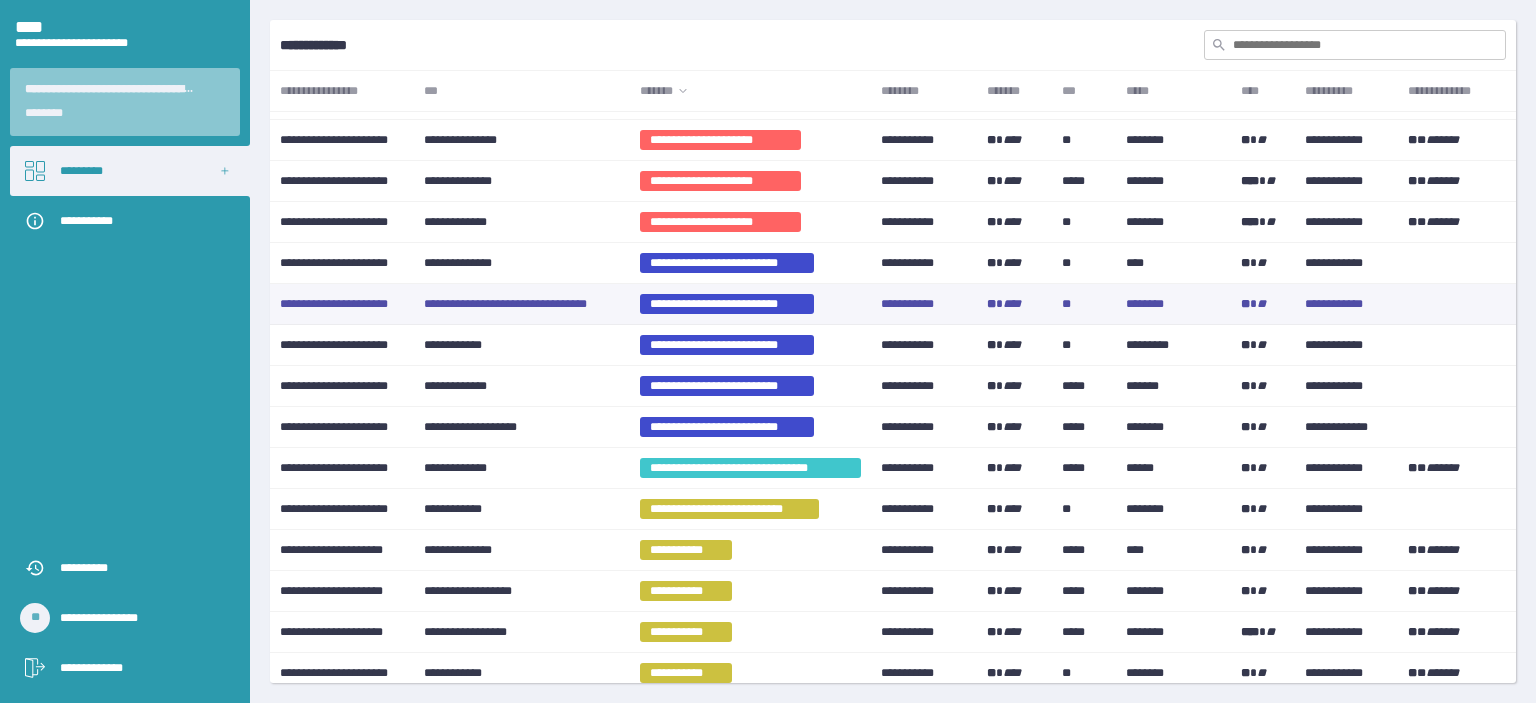 scroll, scrollTop: 1800, scrollLeft: 0, axis: vertical 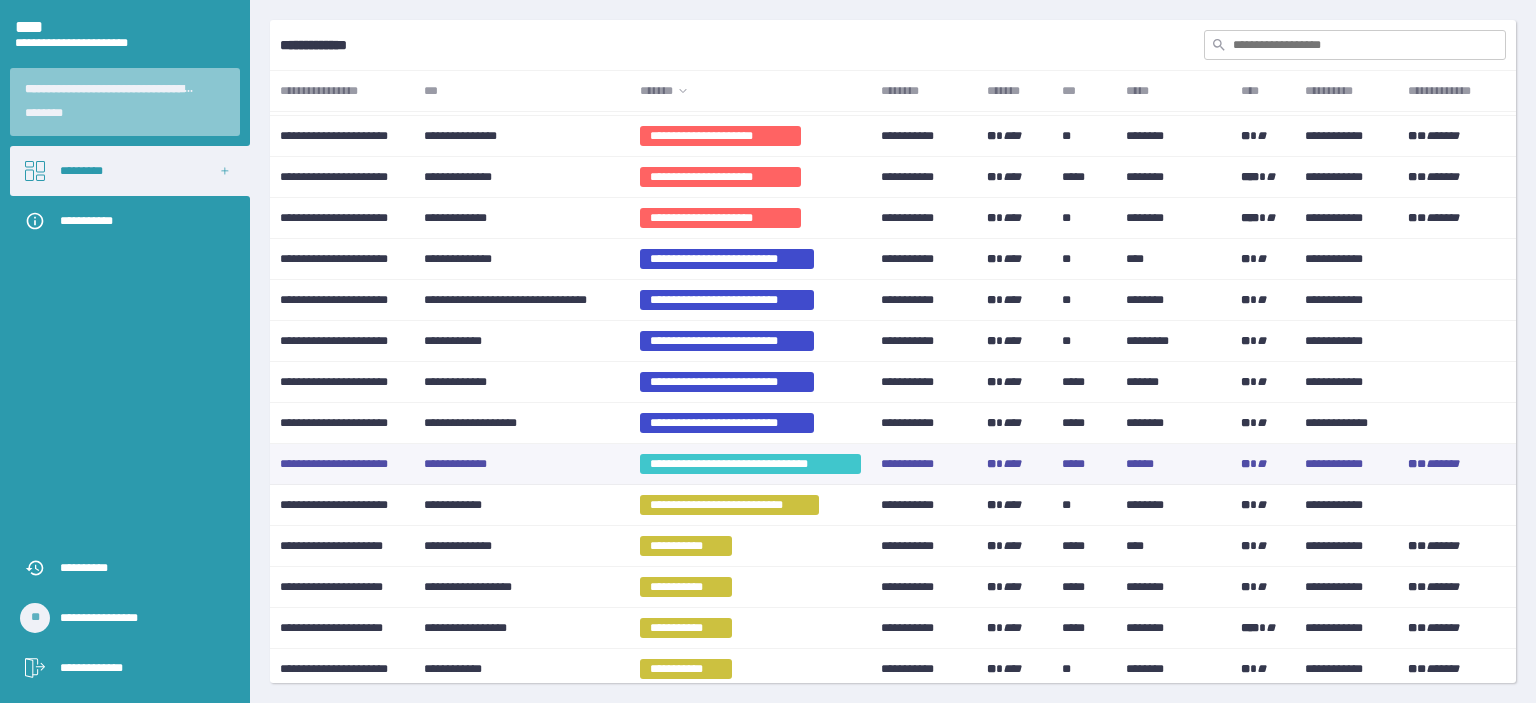 click on "**********" at bounding box center (522, 464) 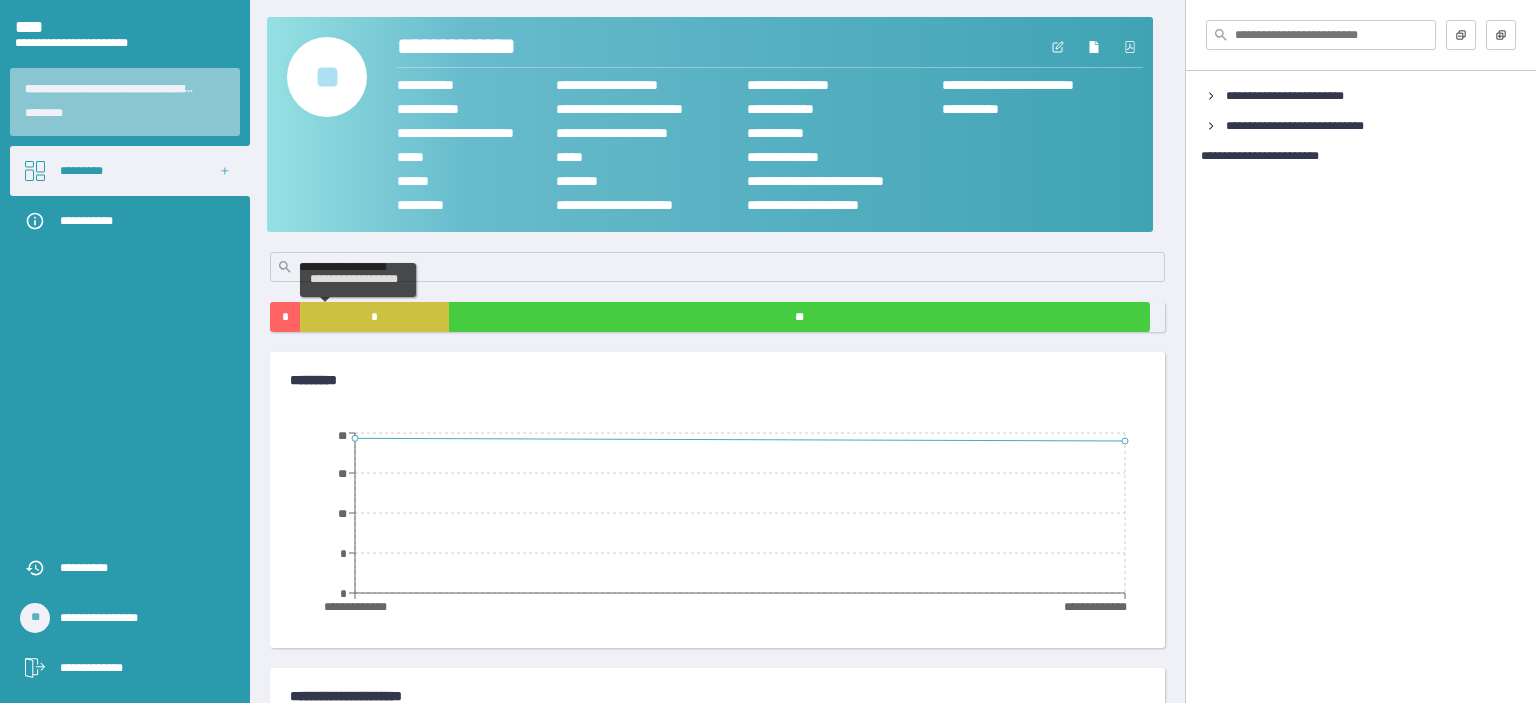 click on "*" at bounding box center (374, 317) 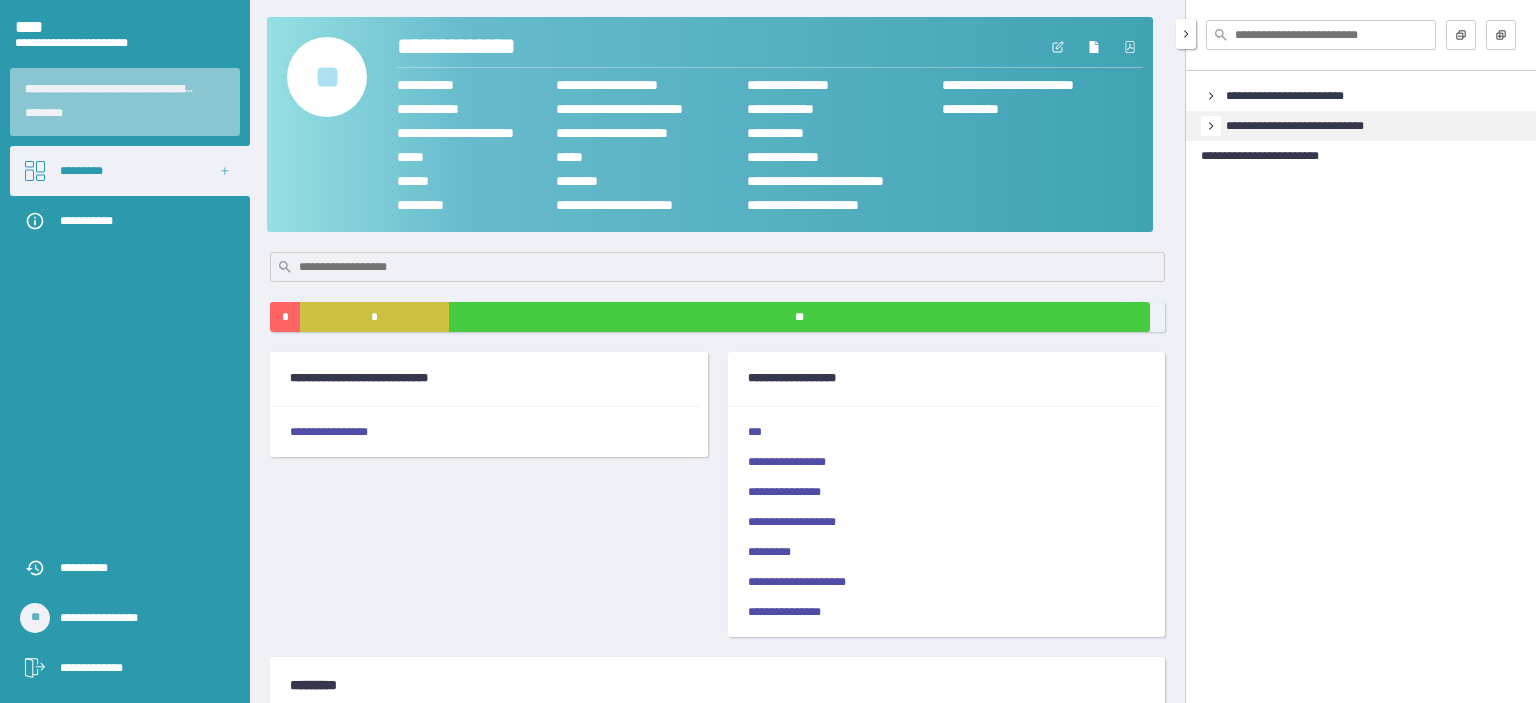 click 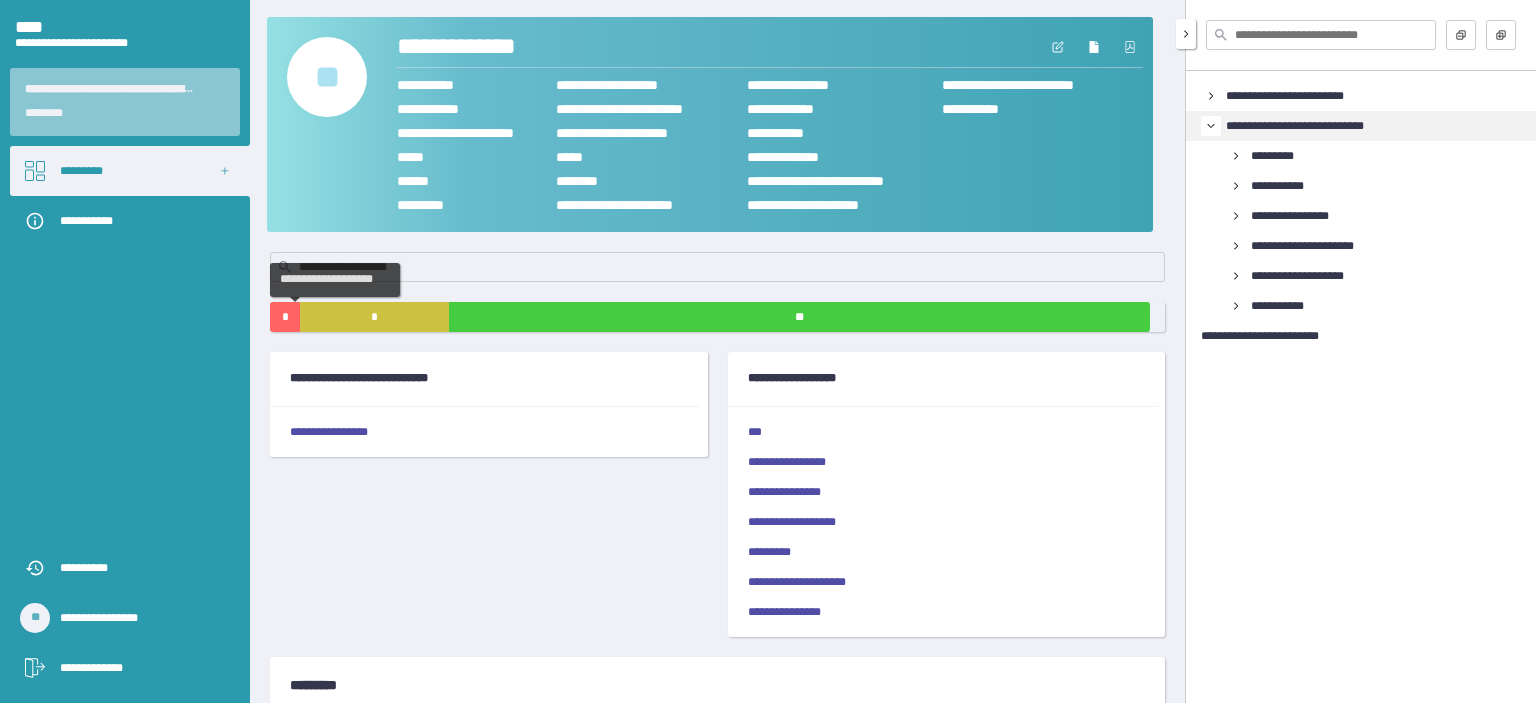 click on "*" at bounding box center [285, 317] 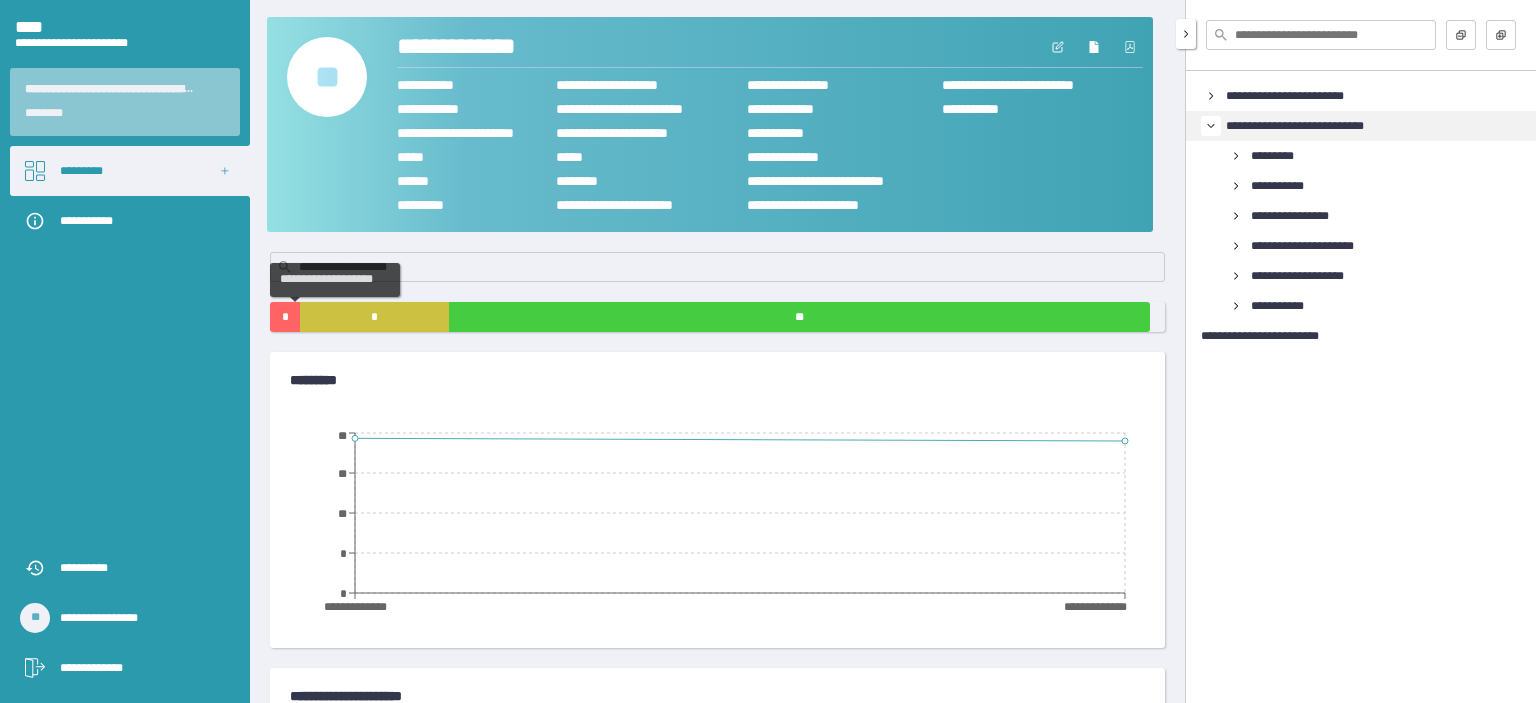 click on "*" at bounding box center [285, 317] 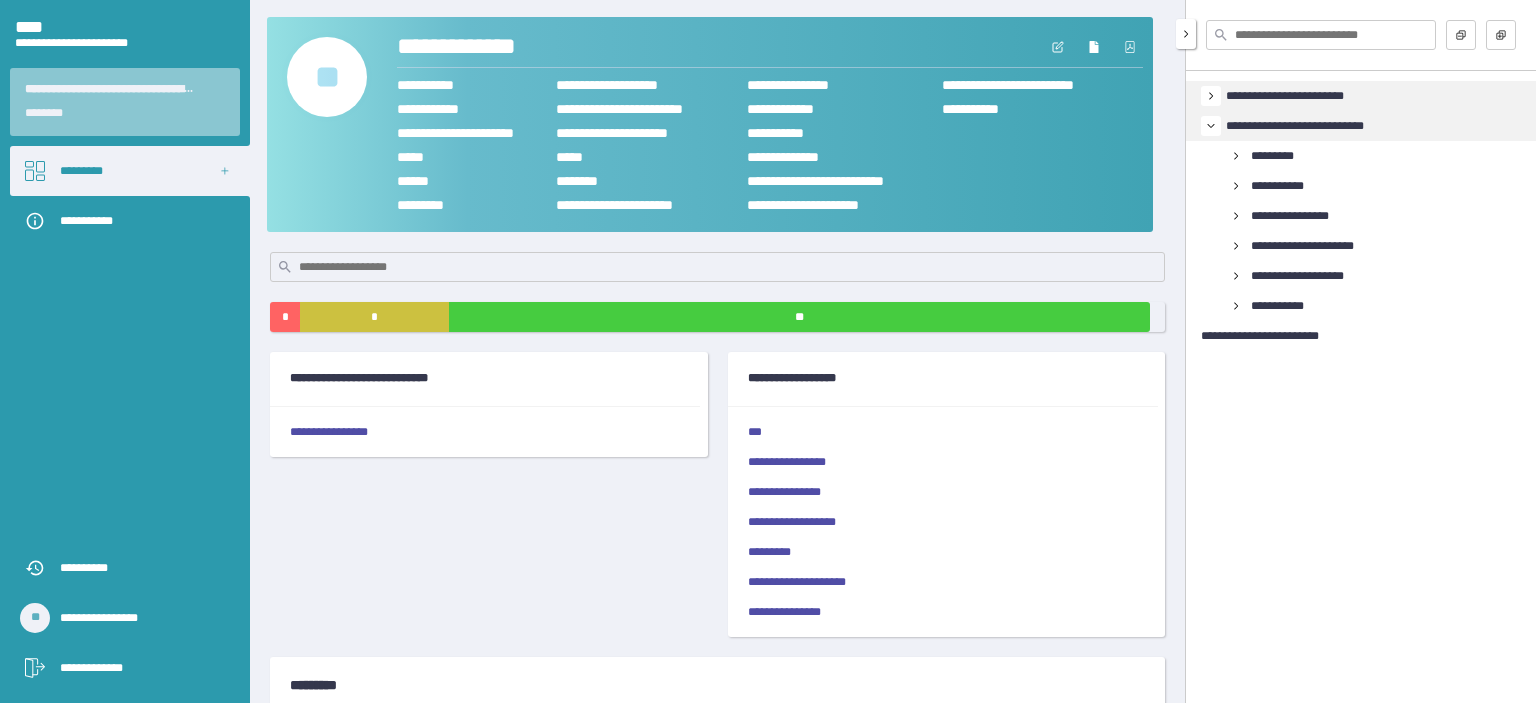 click 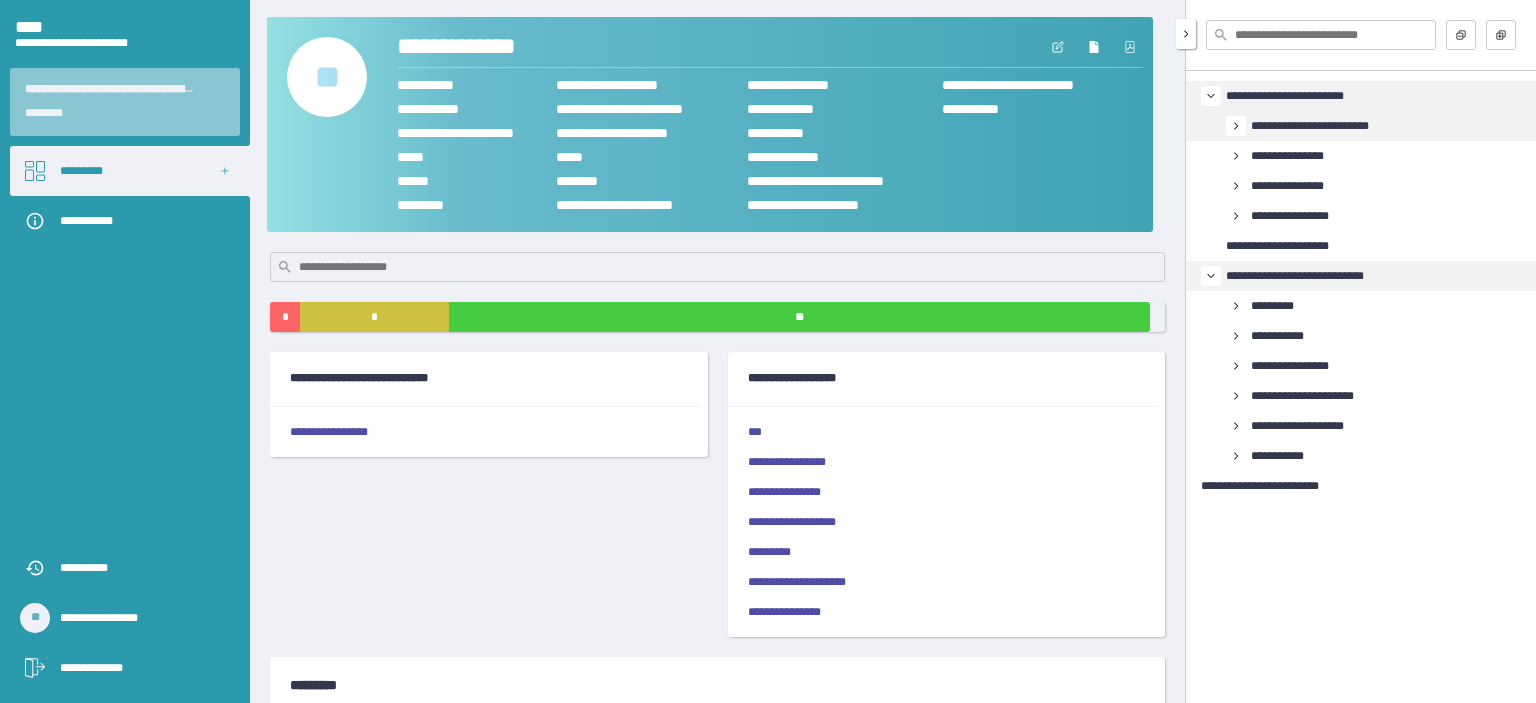 click 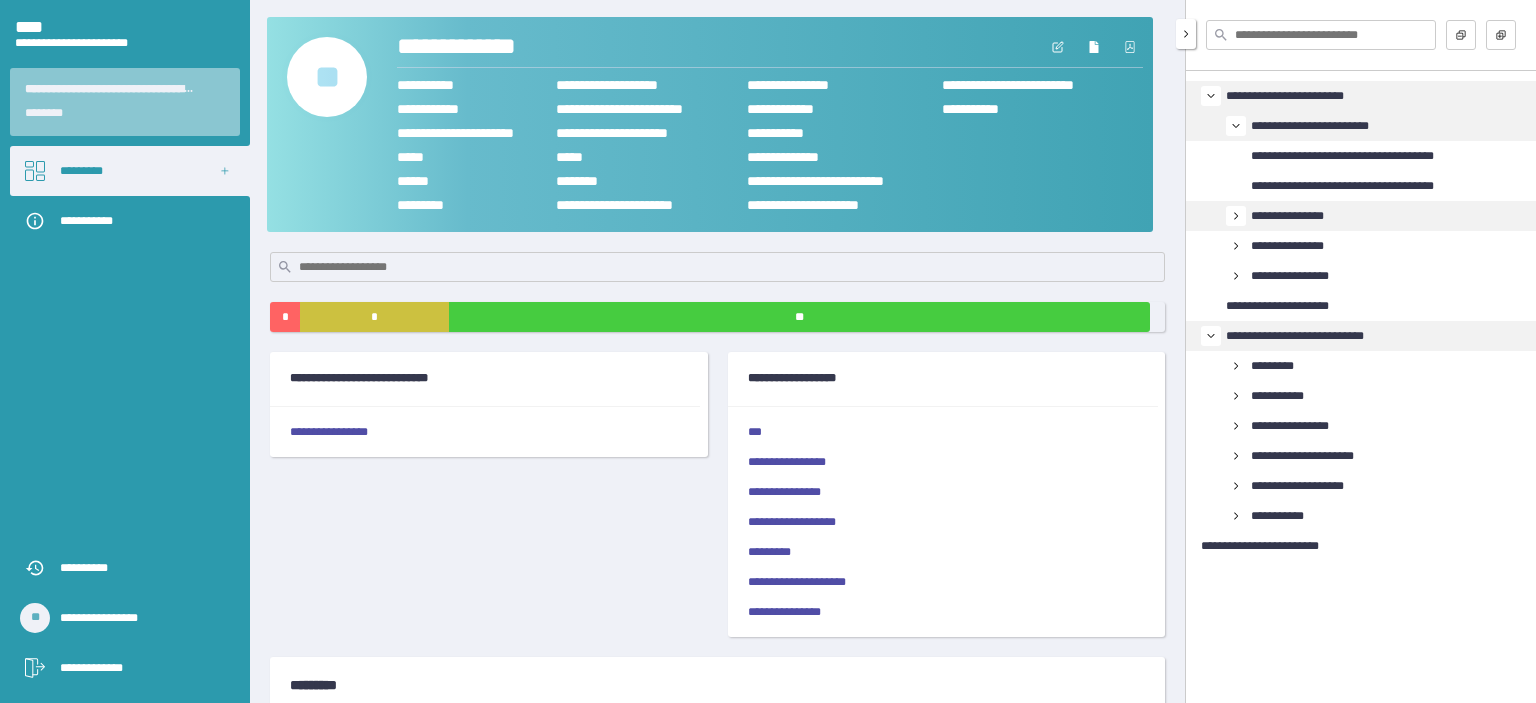 click at bounding box center (1236, 216) 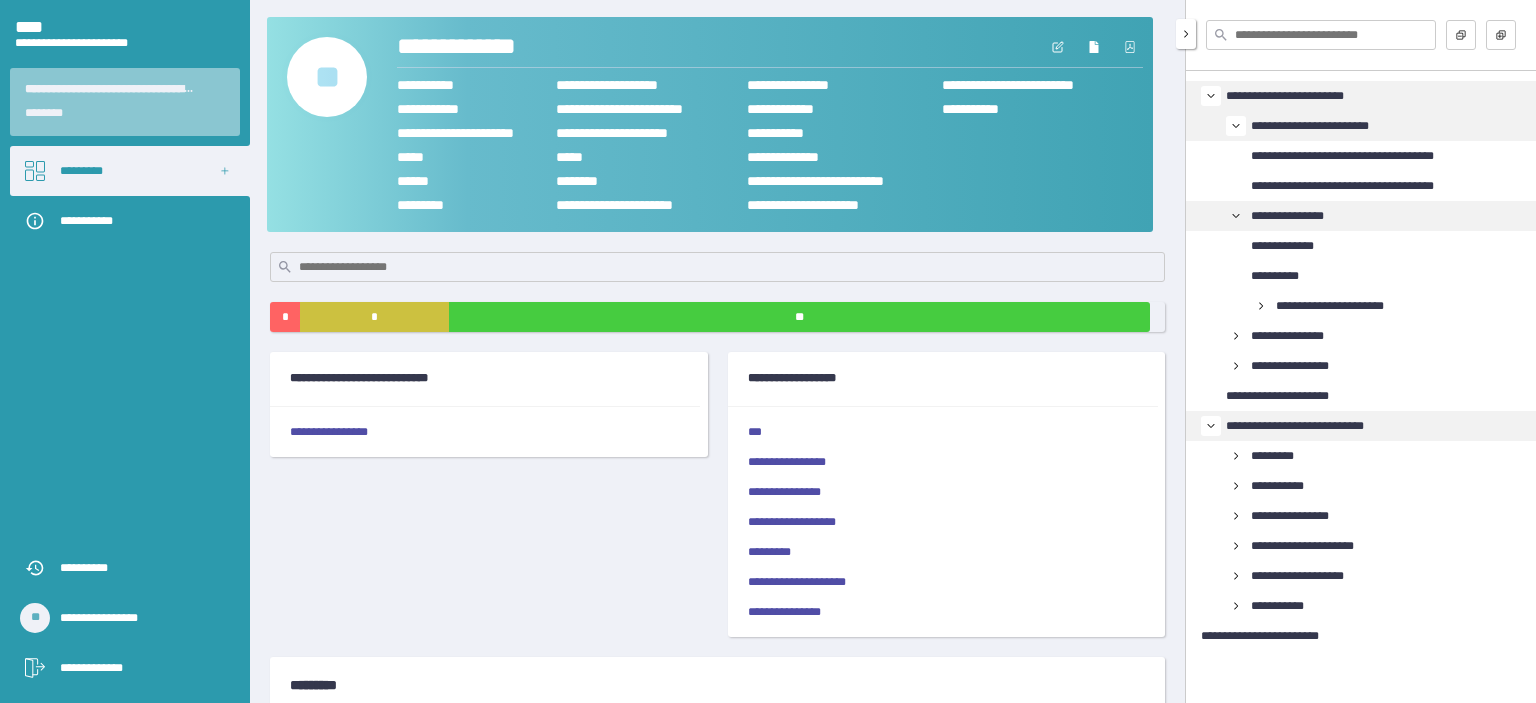 click on "**********" at bounding box center [1294, 216] 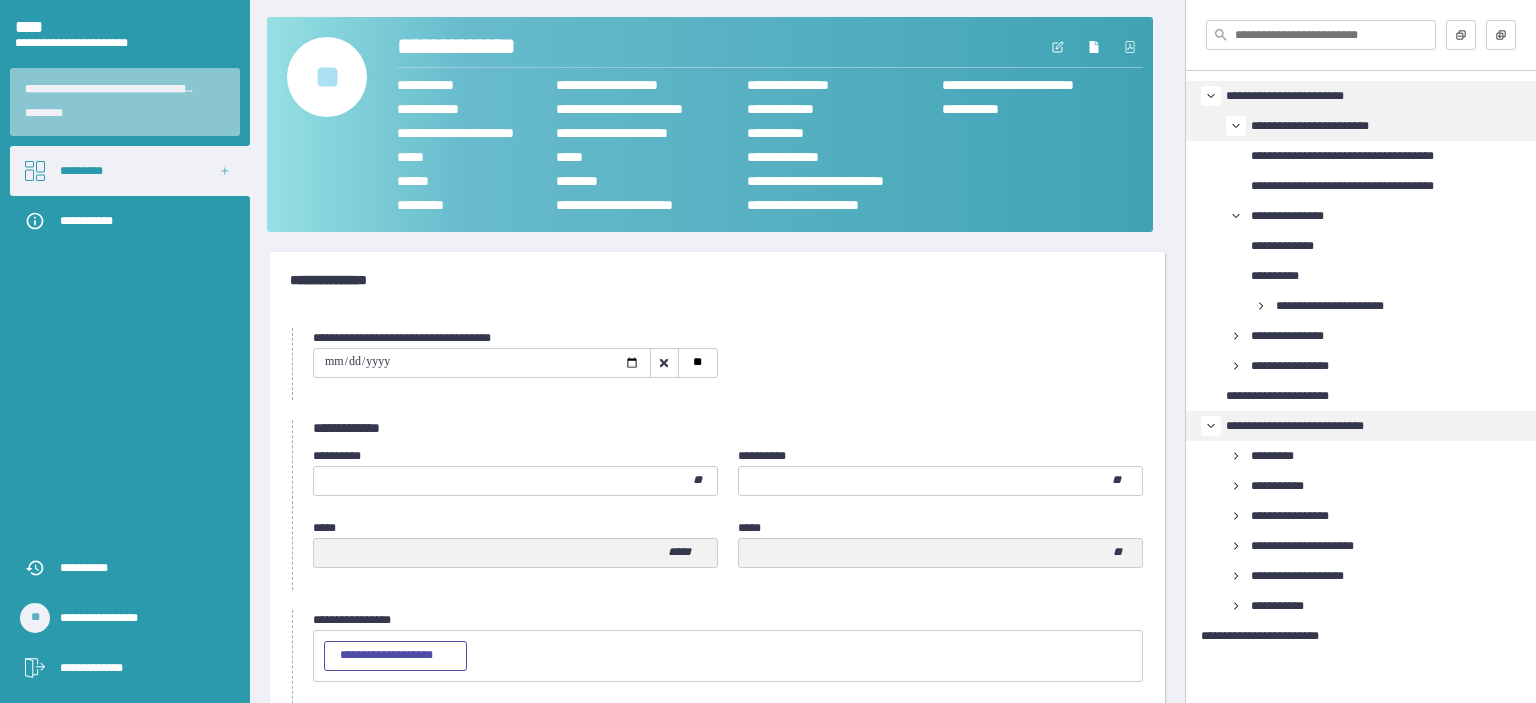click on "**********" at bounding box center [728, 364] 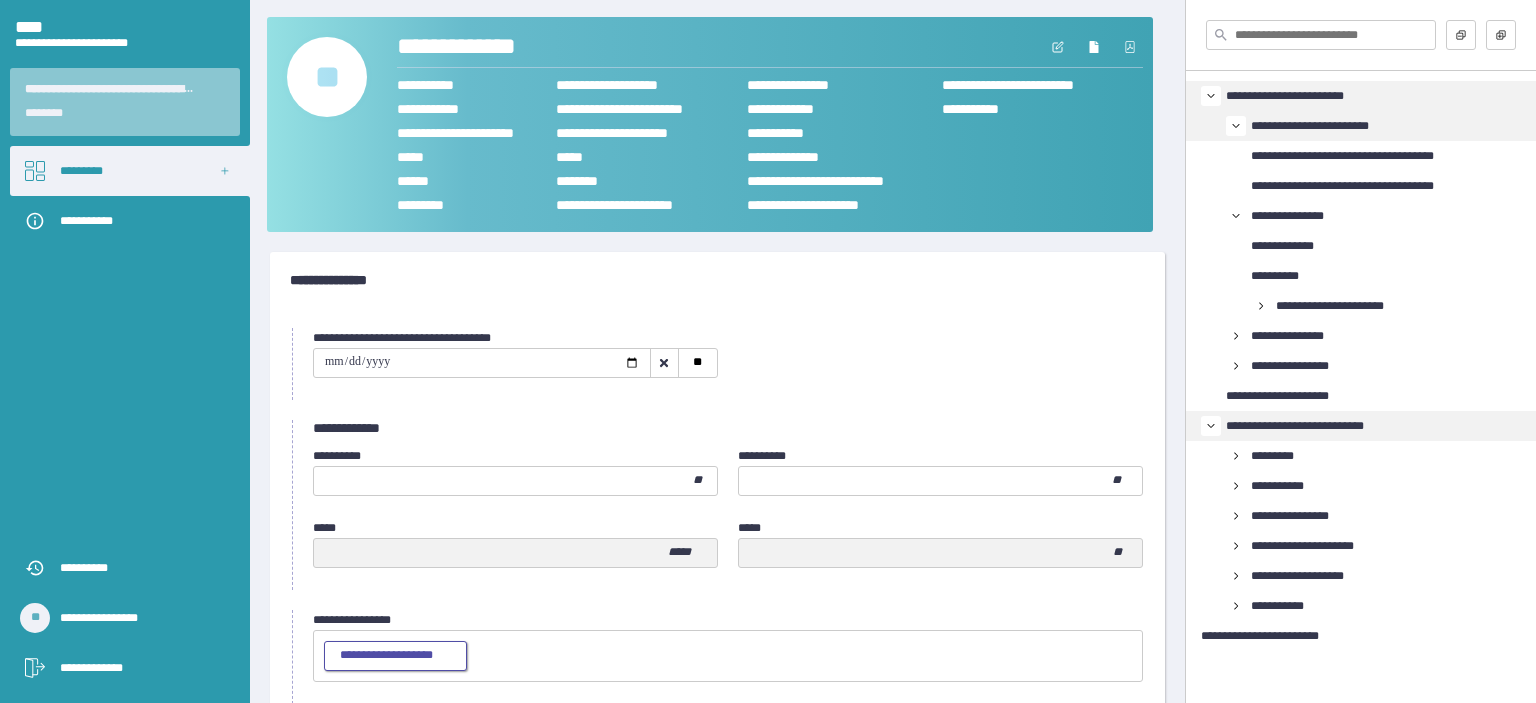 click on "**********" at bounding box center (395, 656) 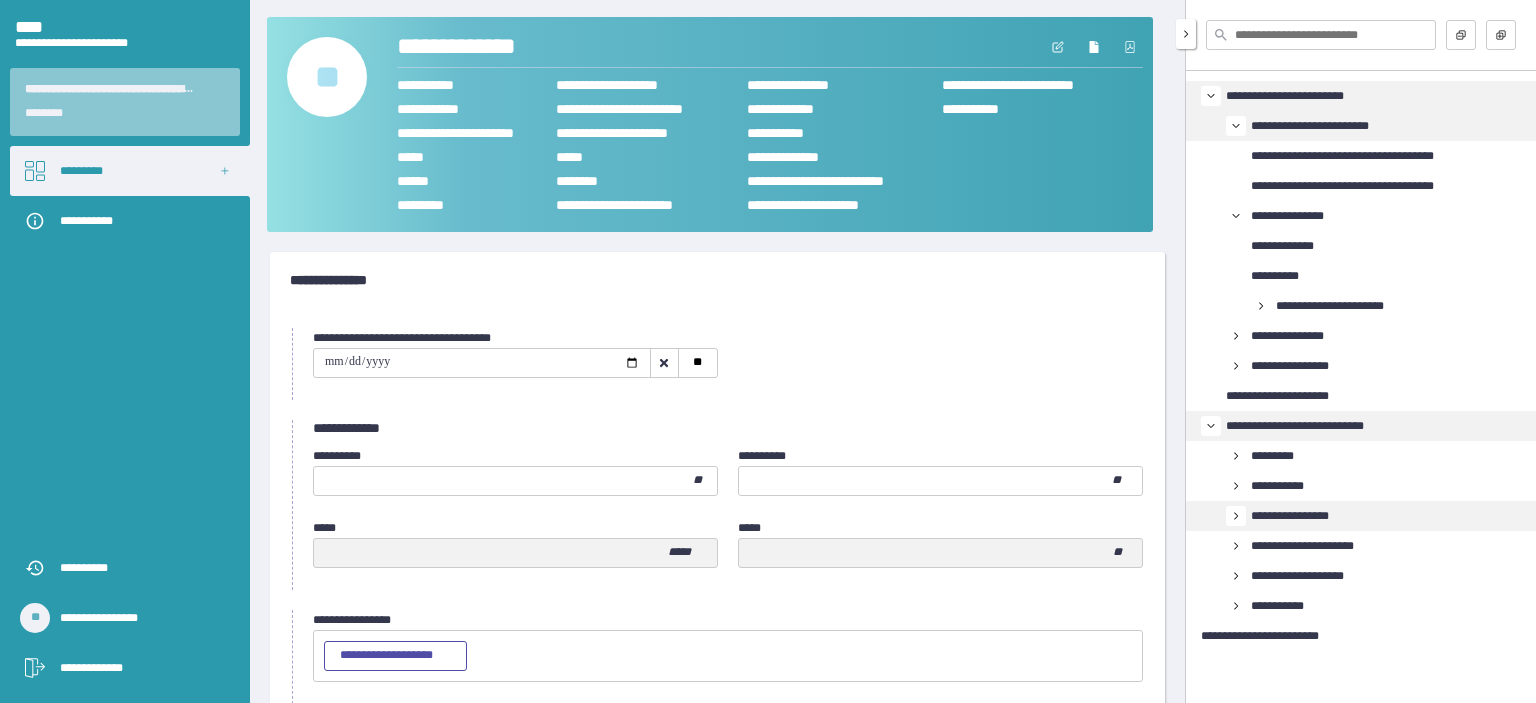 click at bounding box center [1236, 516] 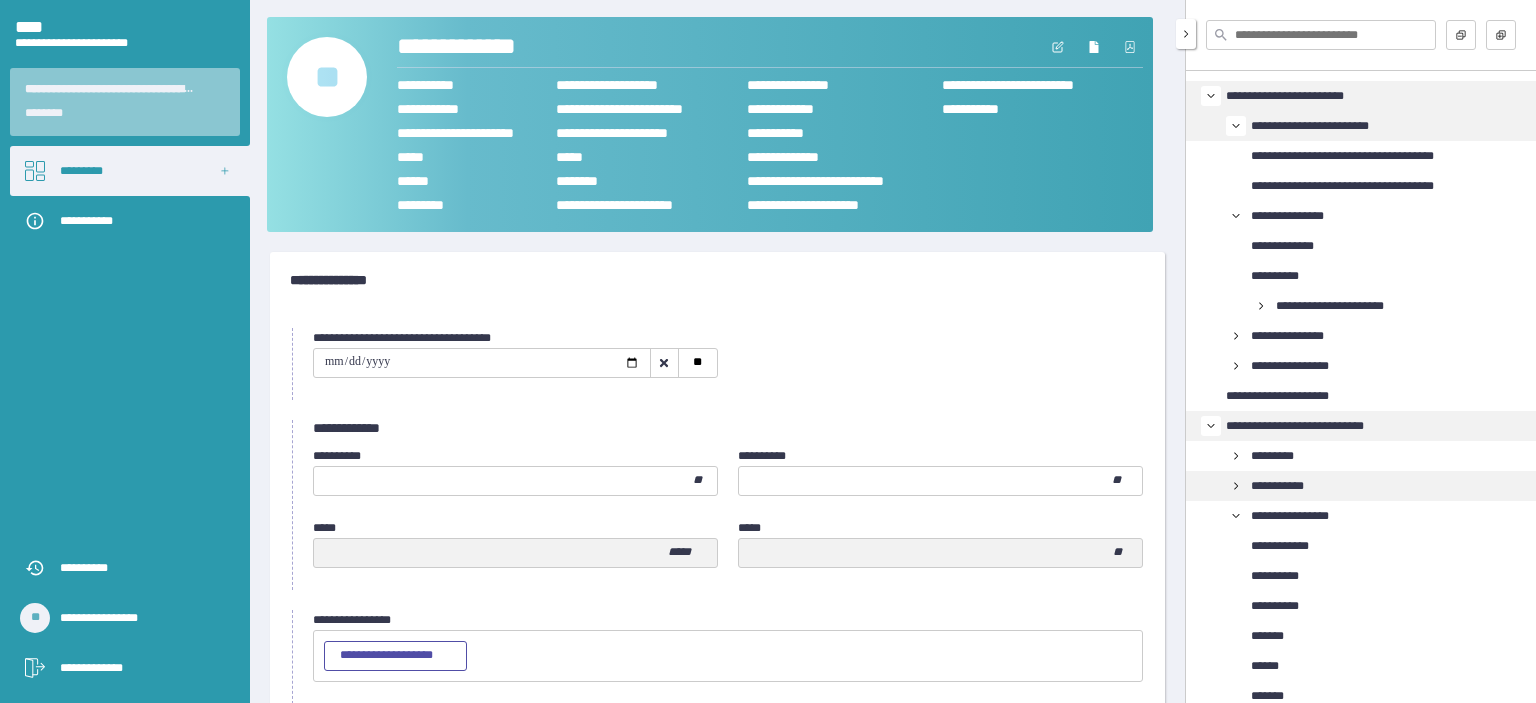 scroll, scrollTop: 200, scrollLeft: 0, axis: vertical 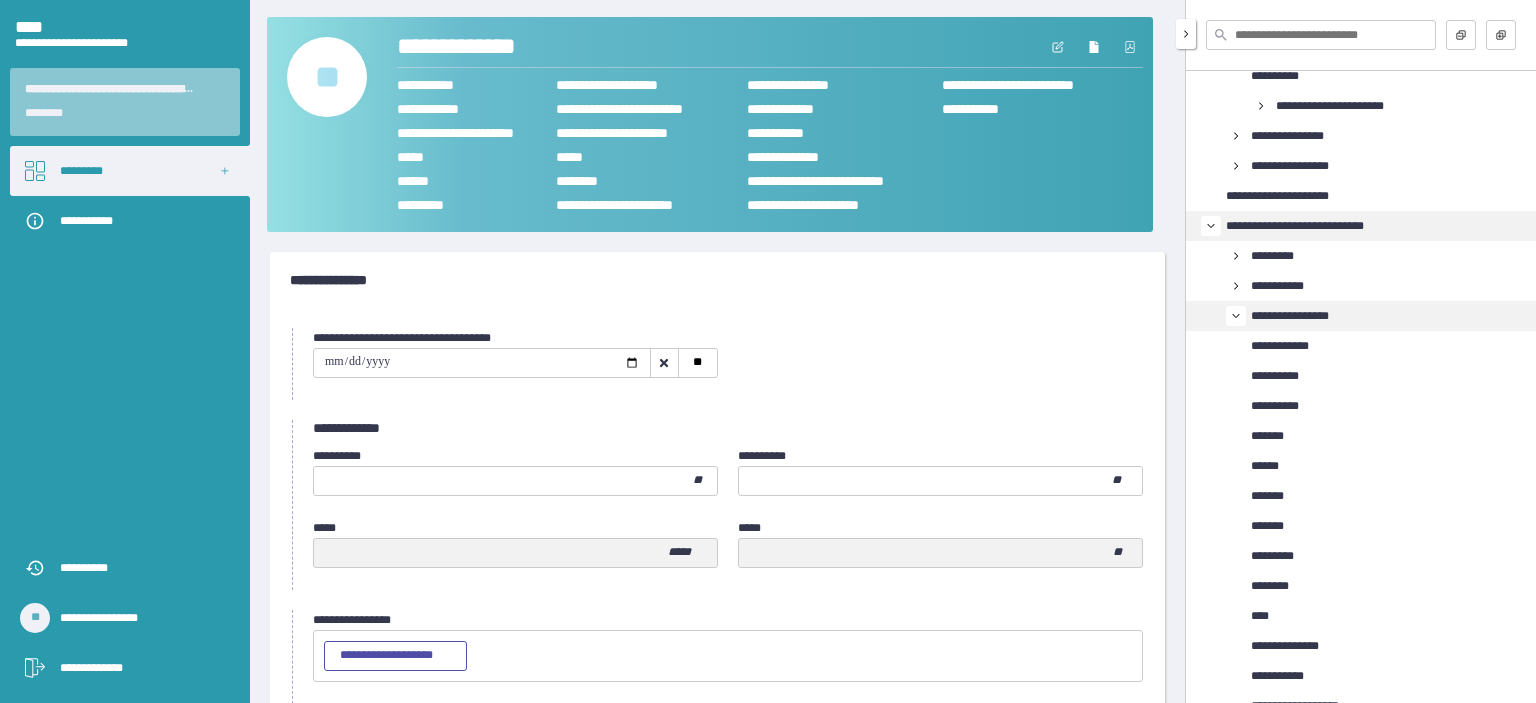 click 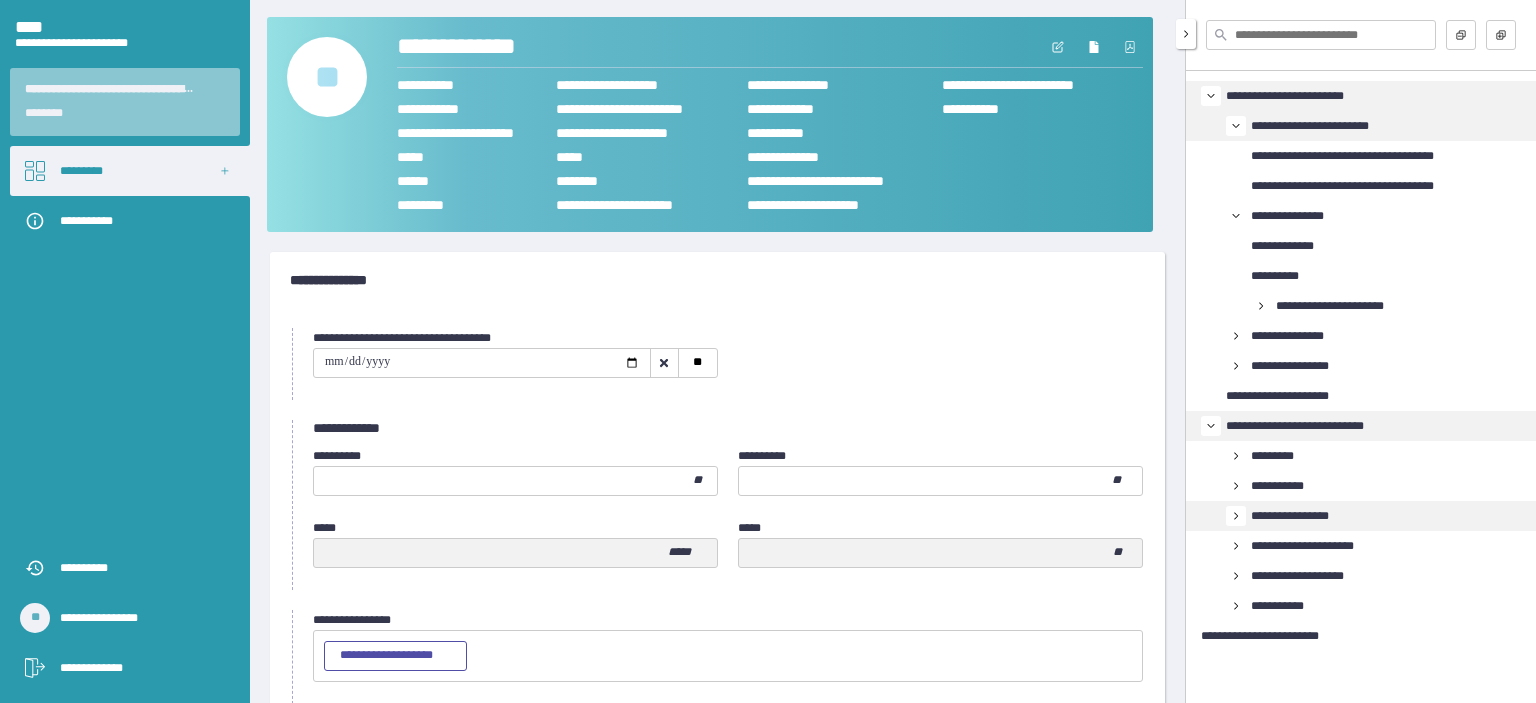 click on "**********" at bounding box center (1301, 516) 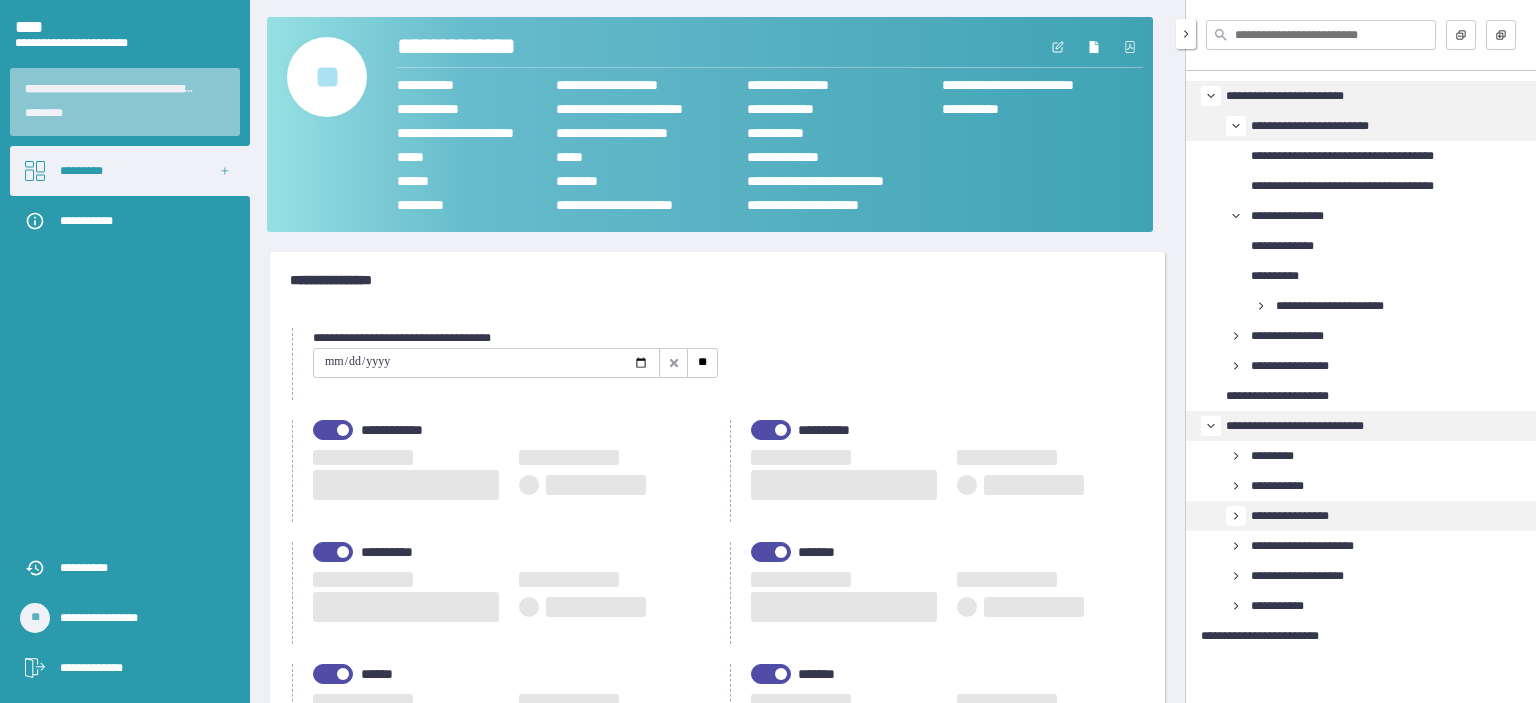 click on "**********" at bounding box center (1301, 516) 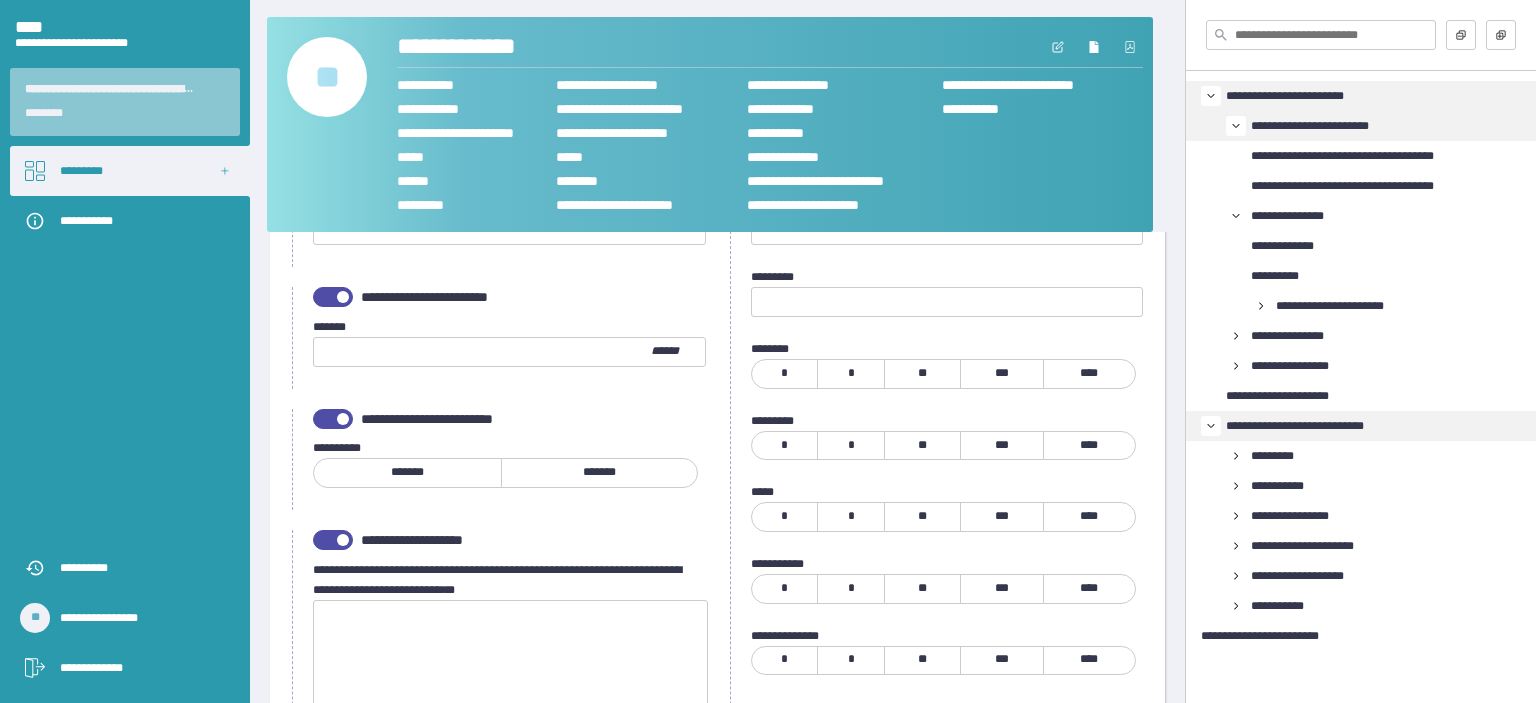 scroll, scrollTop: 2000, scrollLeft: 0, axis: vertical 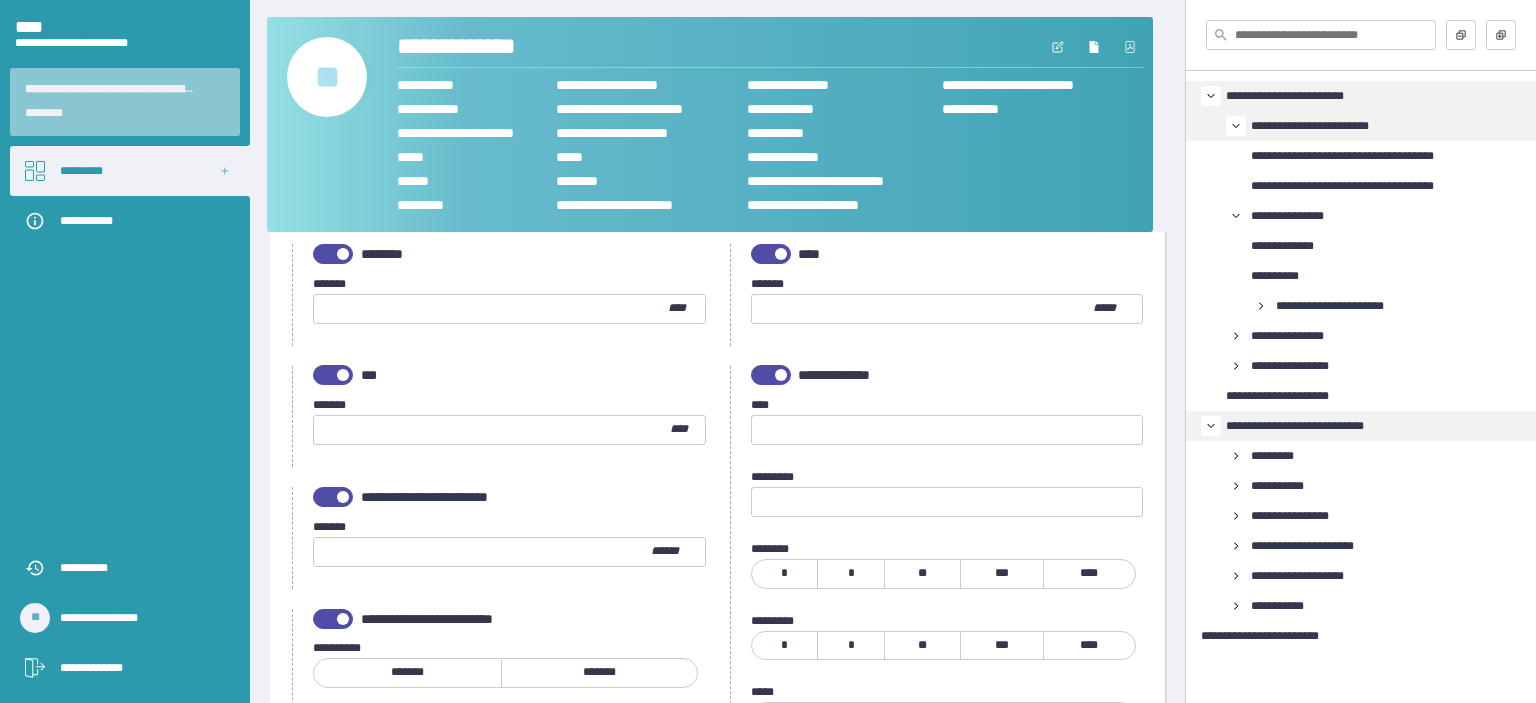 click at bounding box center [492, 430] 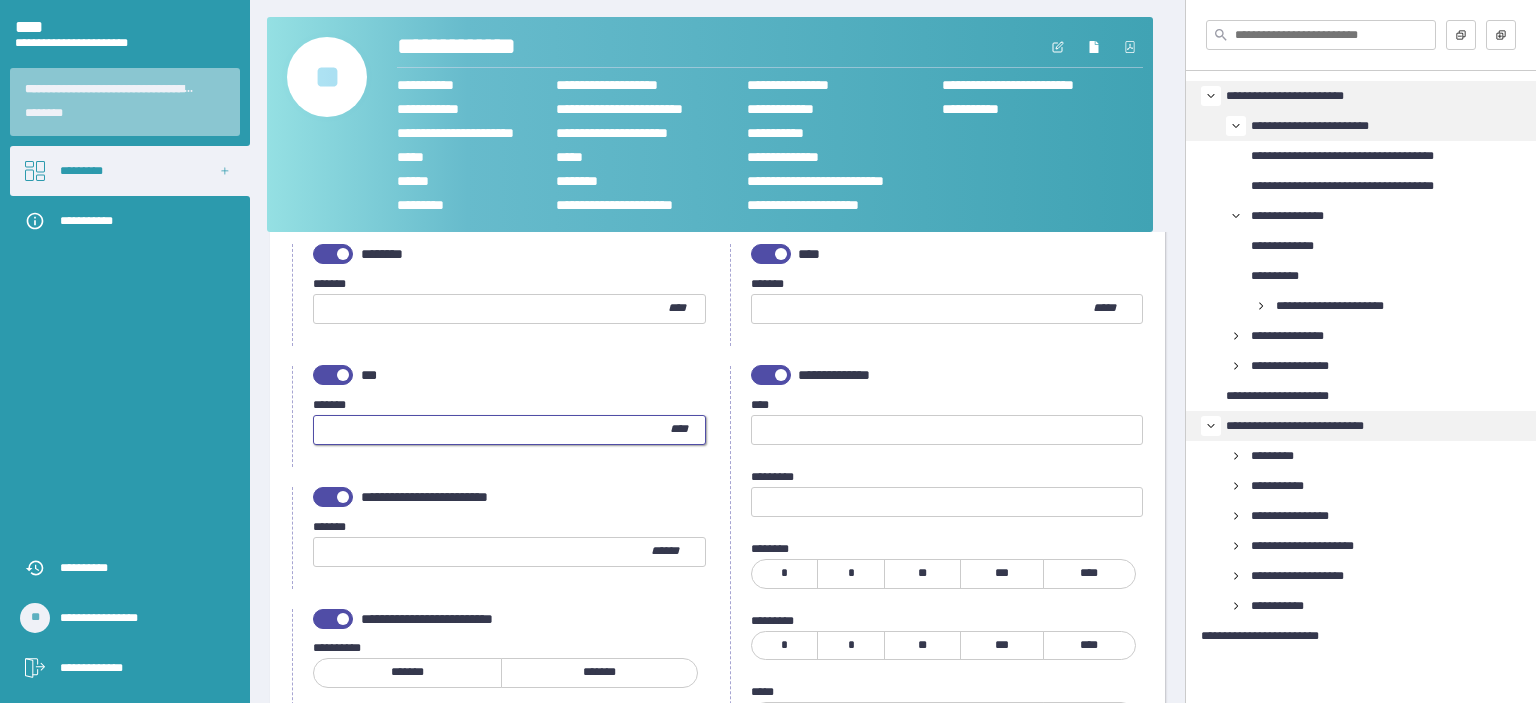 type on "*" 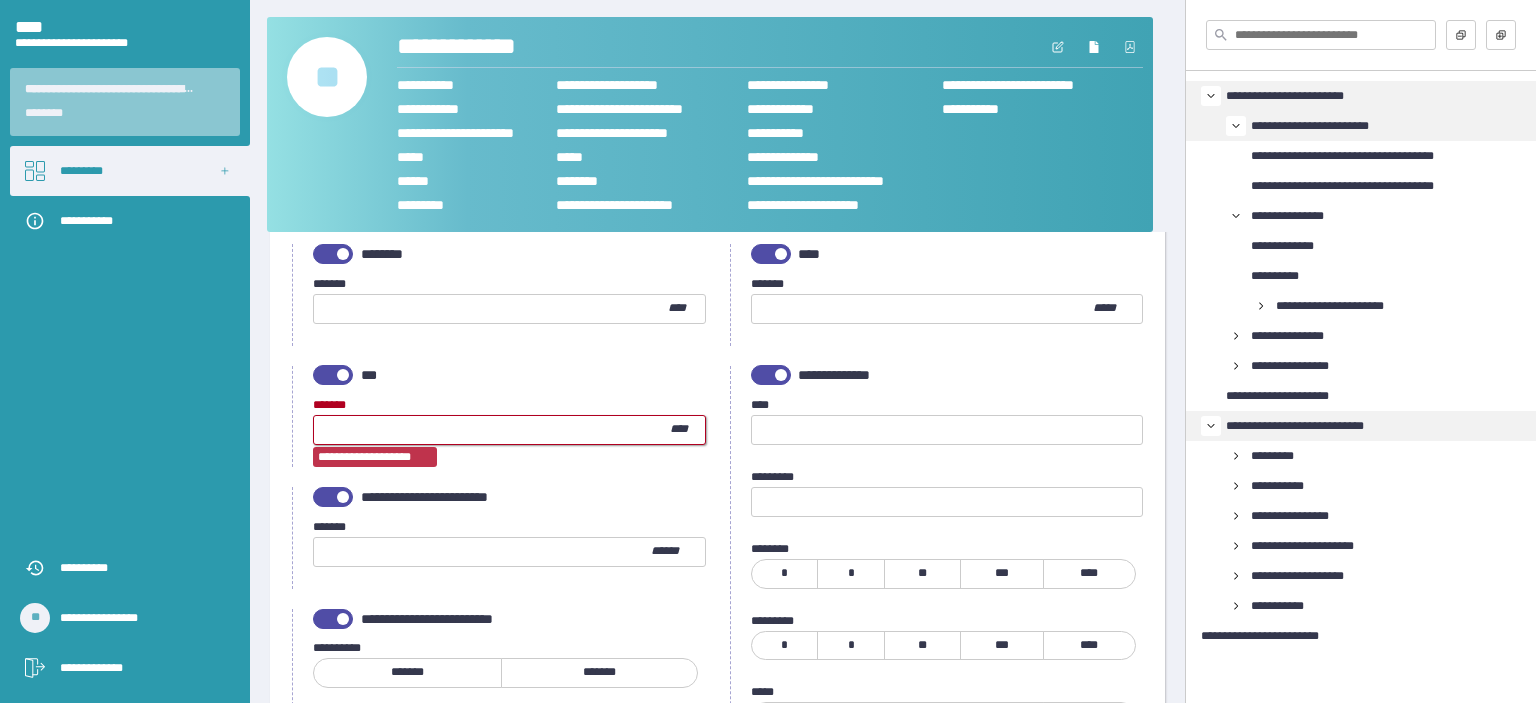 type 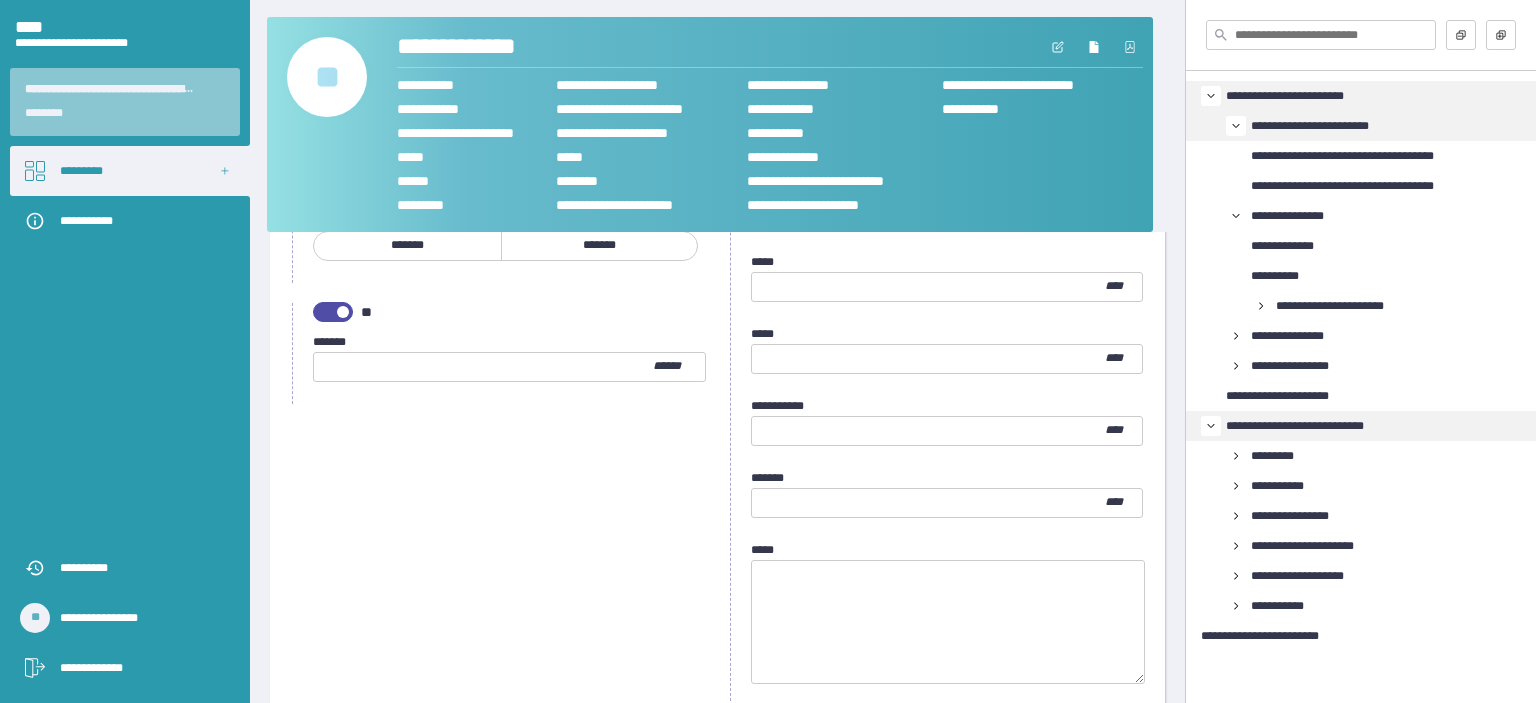 scroll, scrollTop: 2800, scrollLeft: 0, axis: vertical 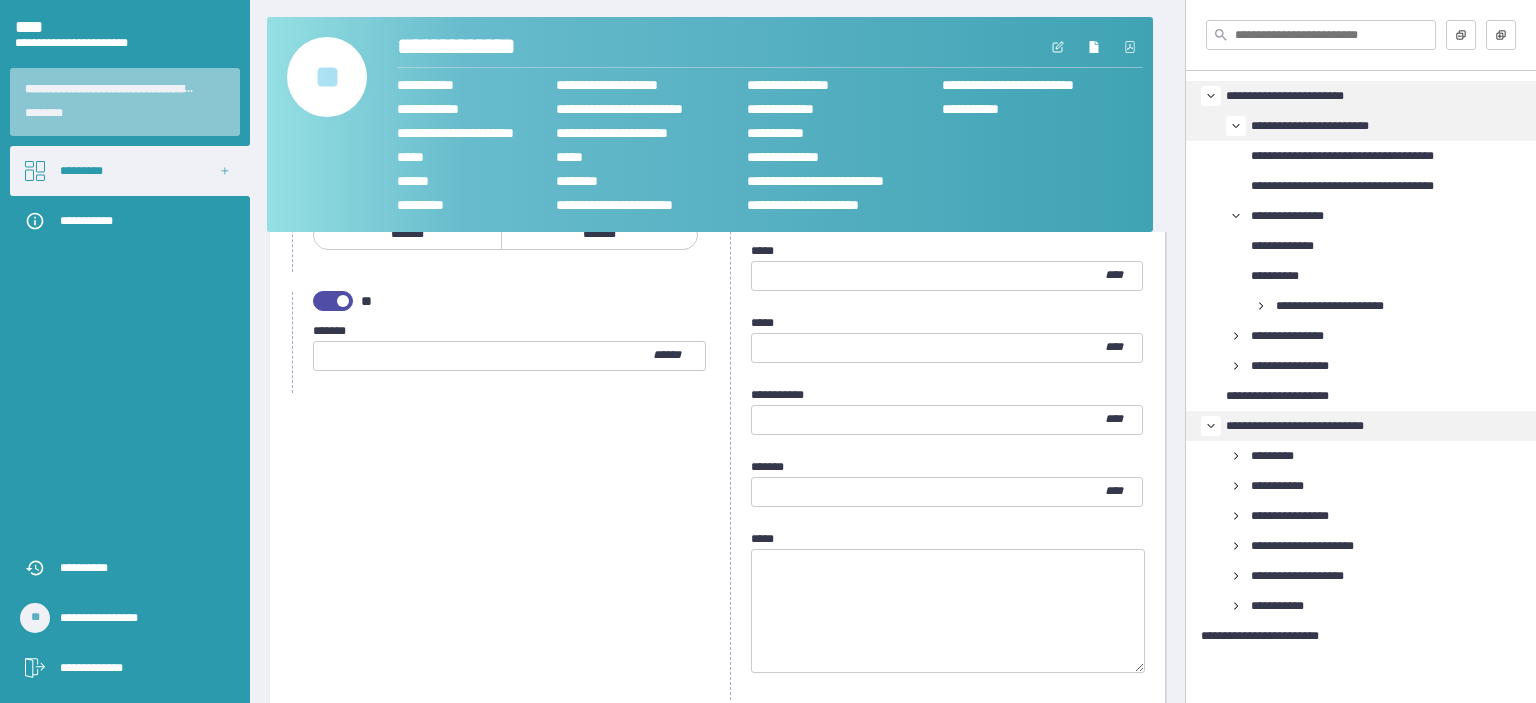 click on "**********" at bounding box center (499, -457) 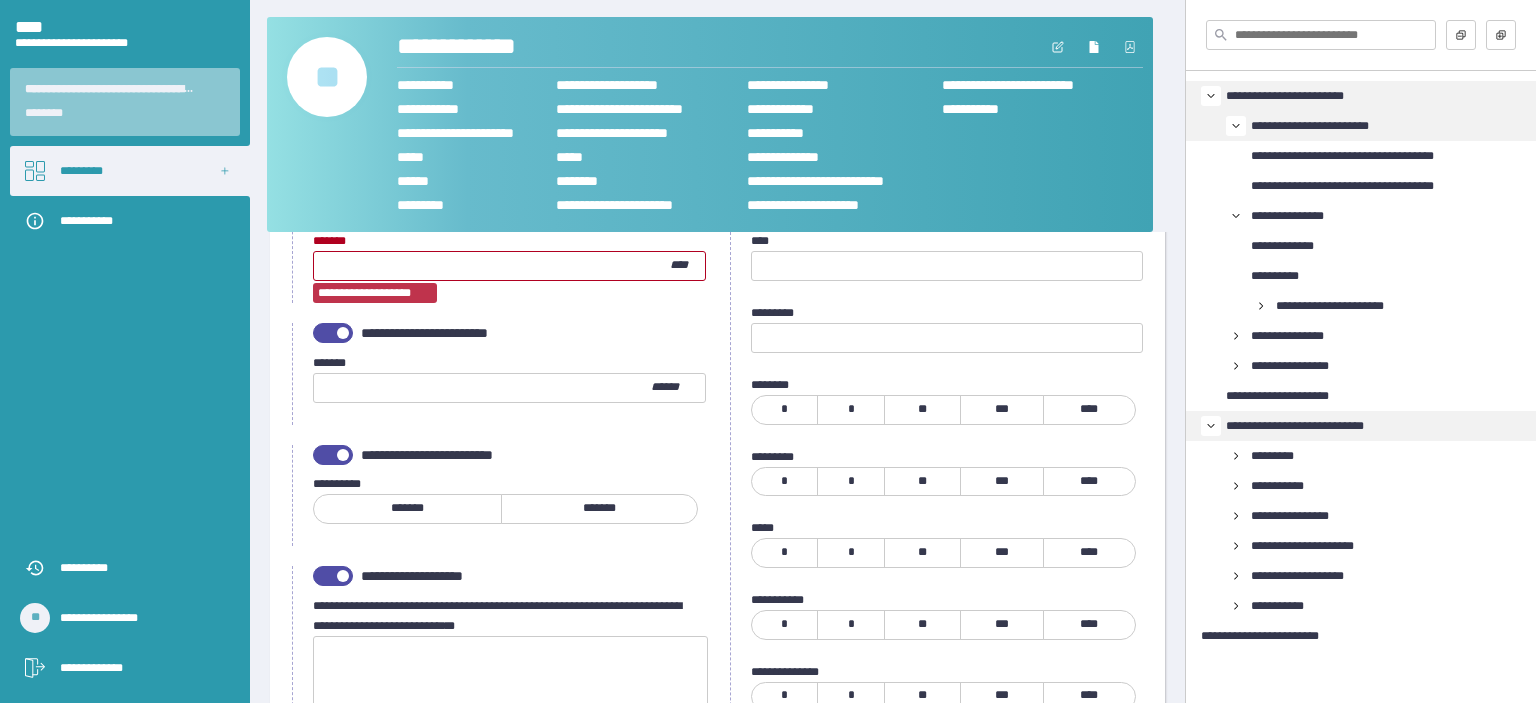 scroll, scrollTop: 2100, scrollLeft: 0, axis: vertical 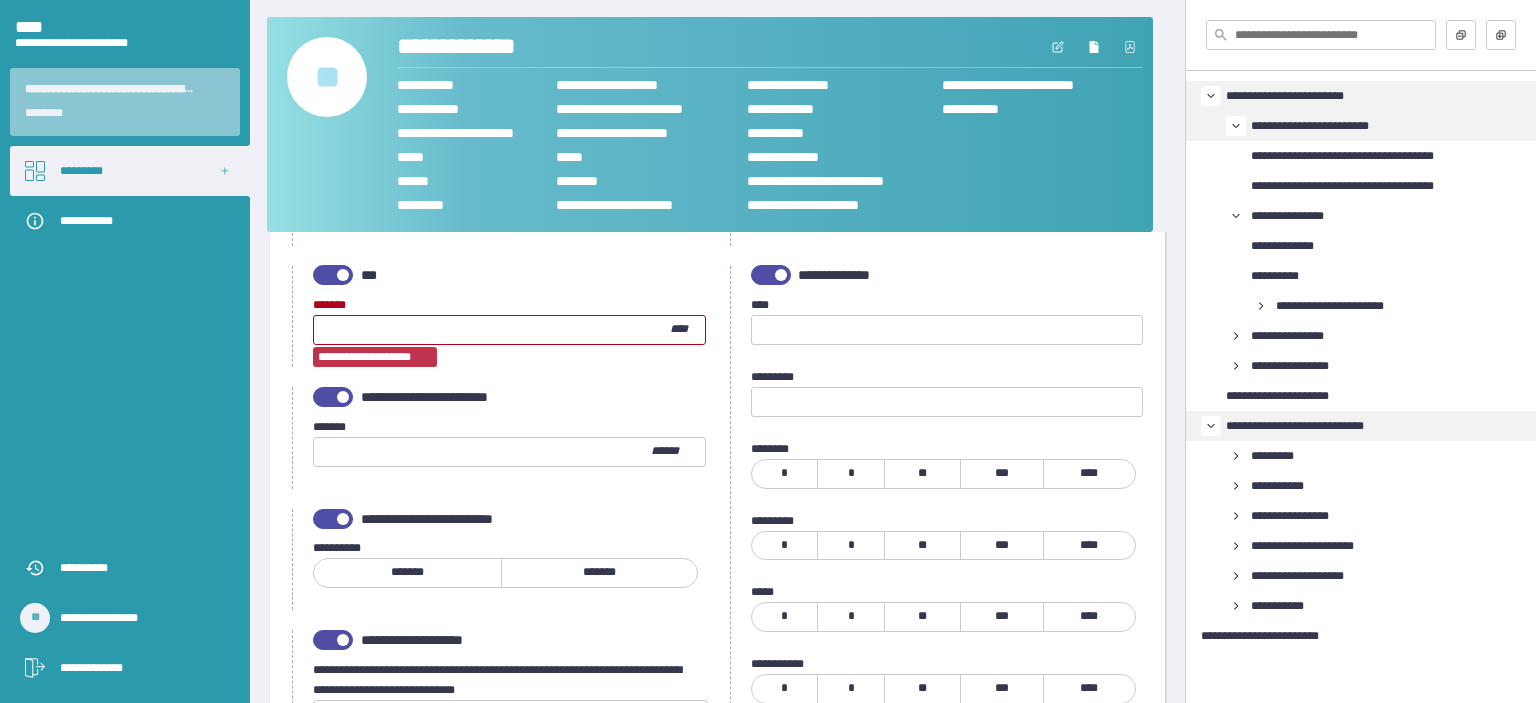 click on "[NAME] [NAME] [NAME] [NAME] [NAME]" at bounding box center (499, 317) 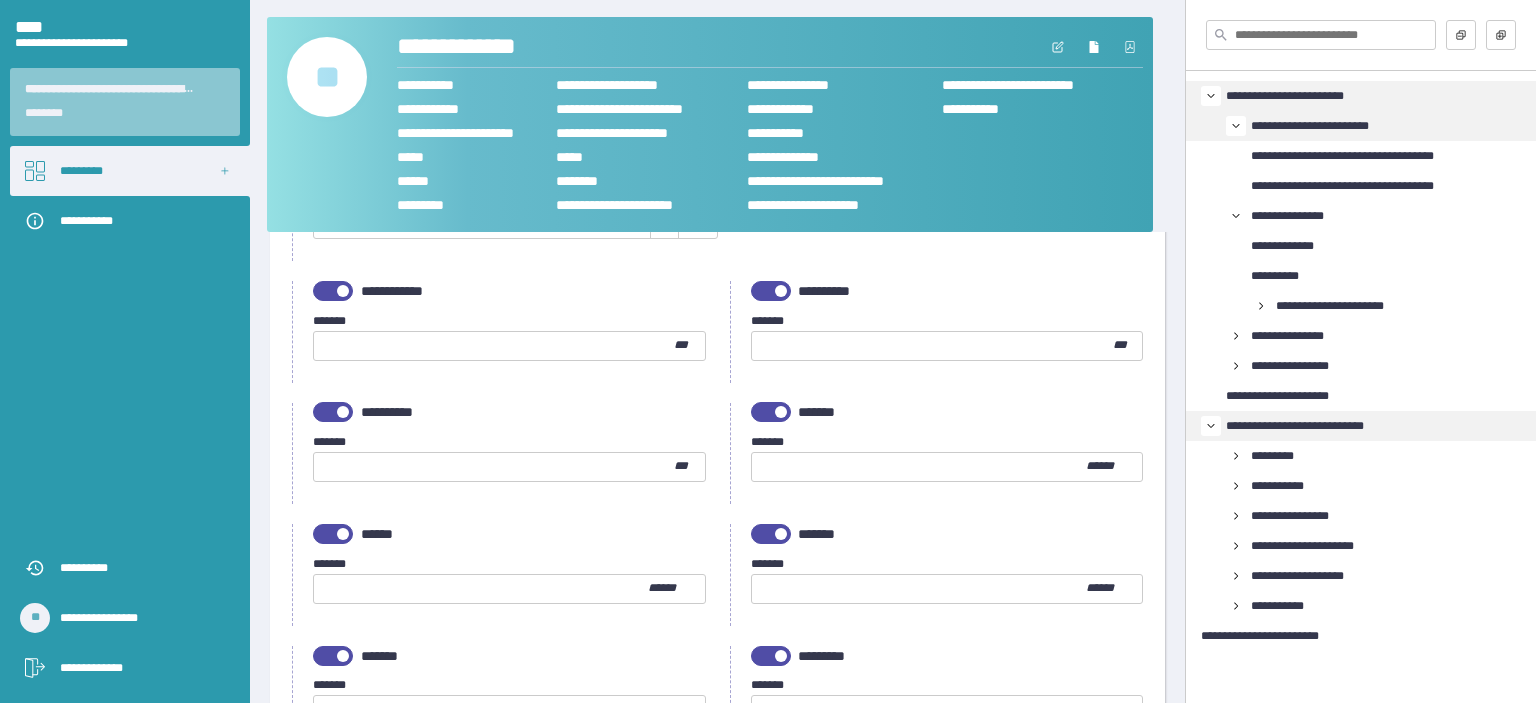 scroll, scrollTop: 0, scrollLeft: 0, axis: both 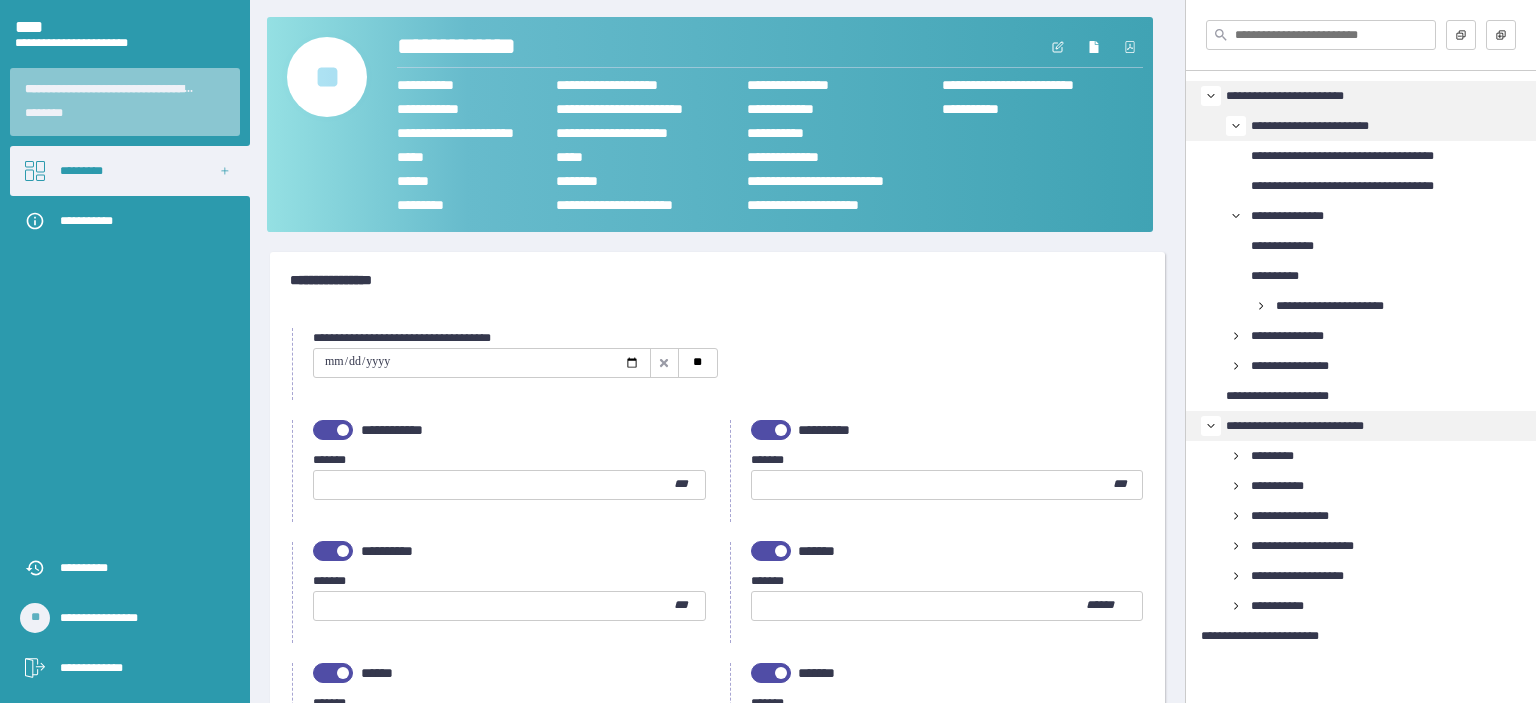 click on "**********" at bounding box center [710, 280] 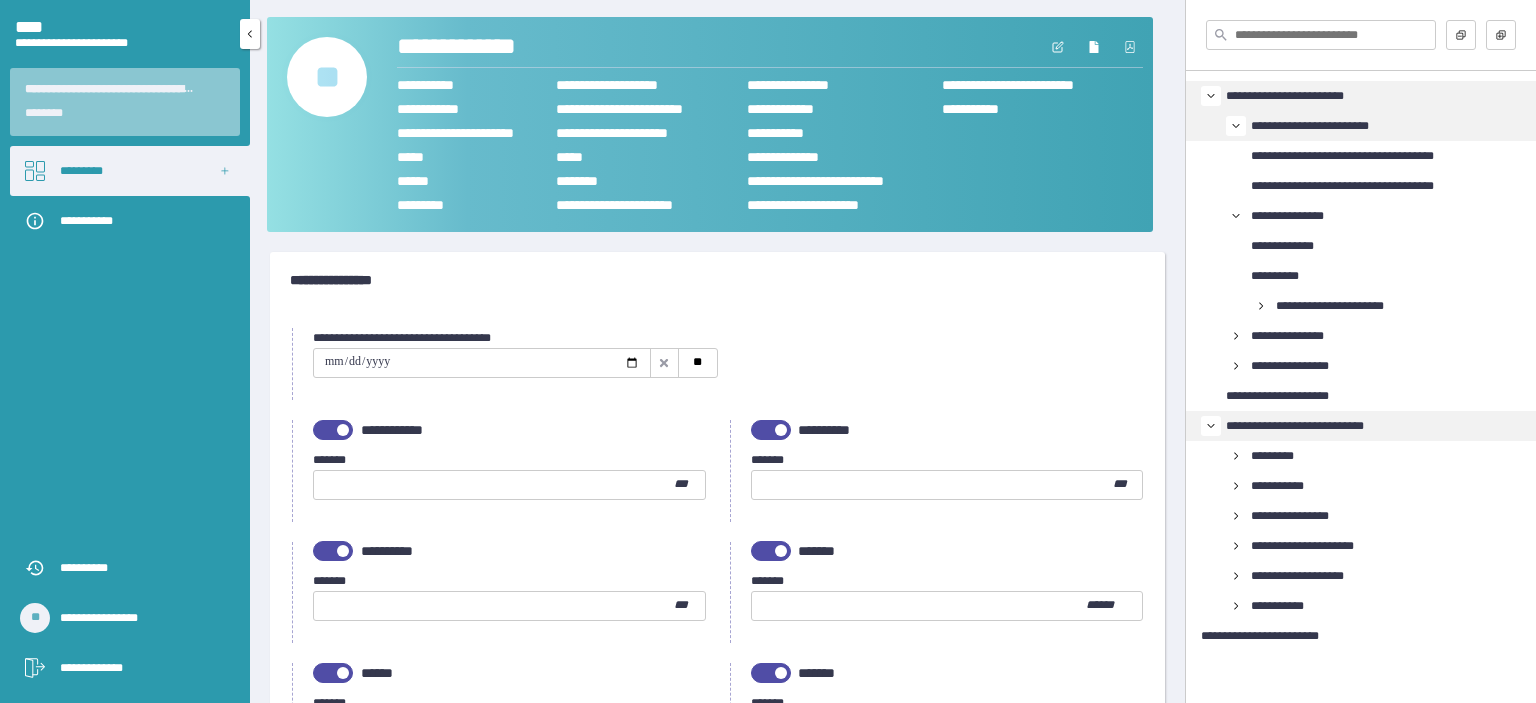 click on "*********" at bounding box center (130, 171) 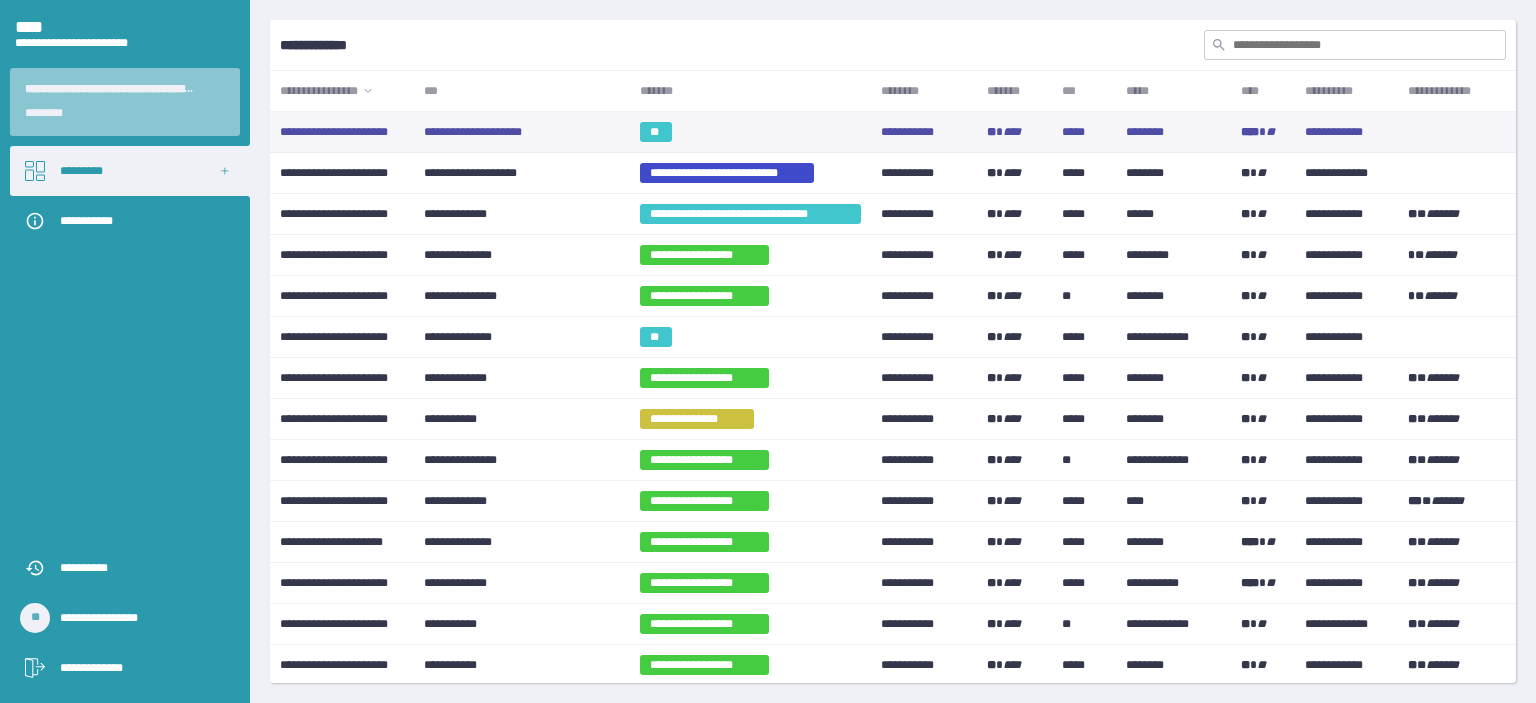 click on "**********" at bounding box center [522, 132] 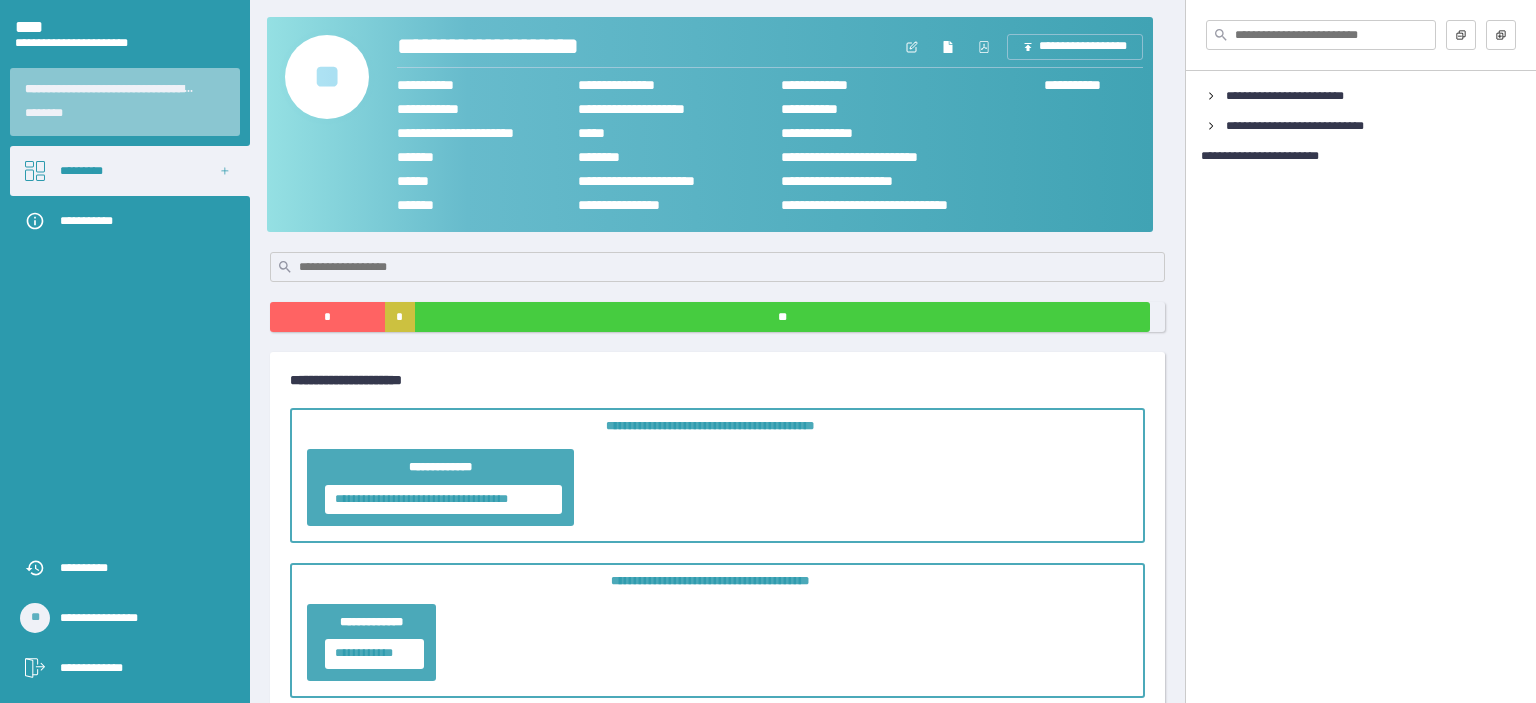 click on "**" at bounding box center [327, 77] 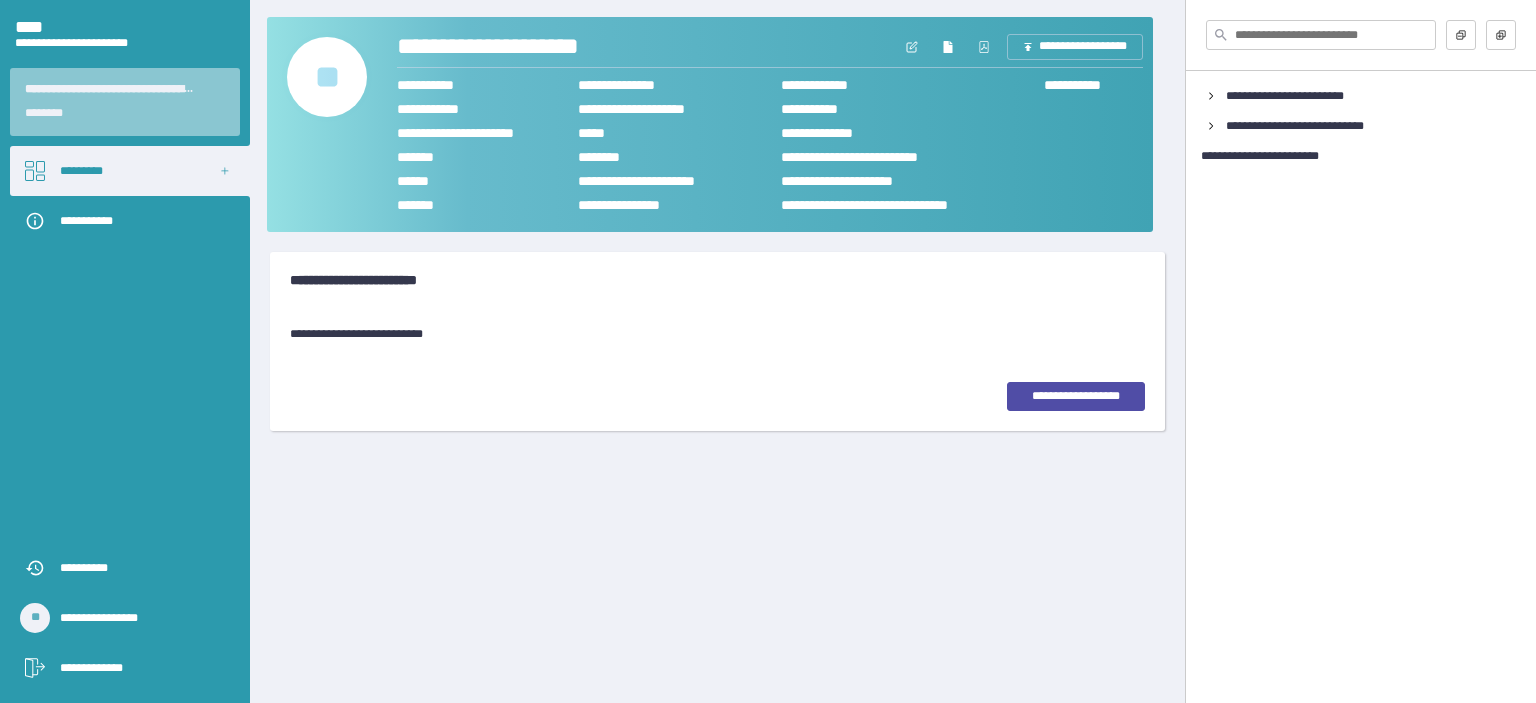 click on "[NAME] [NAME] [NAME]" at bounding box center (717, 351) 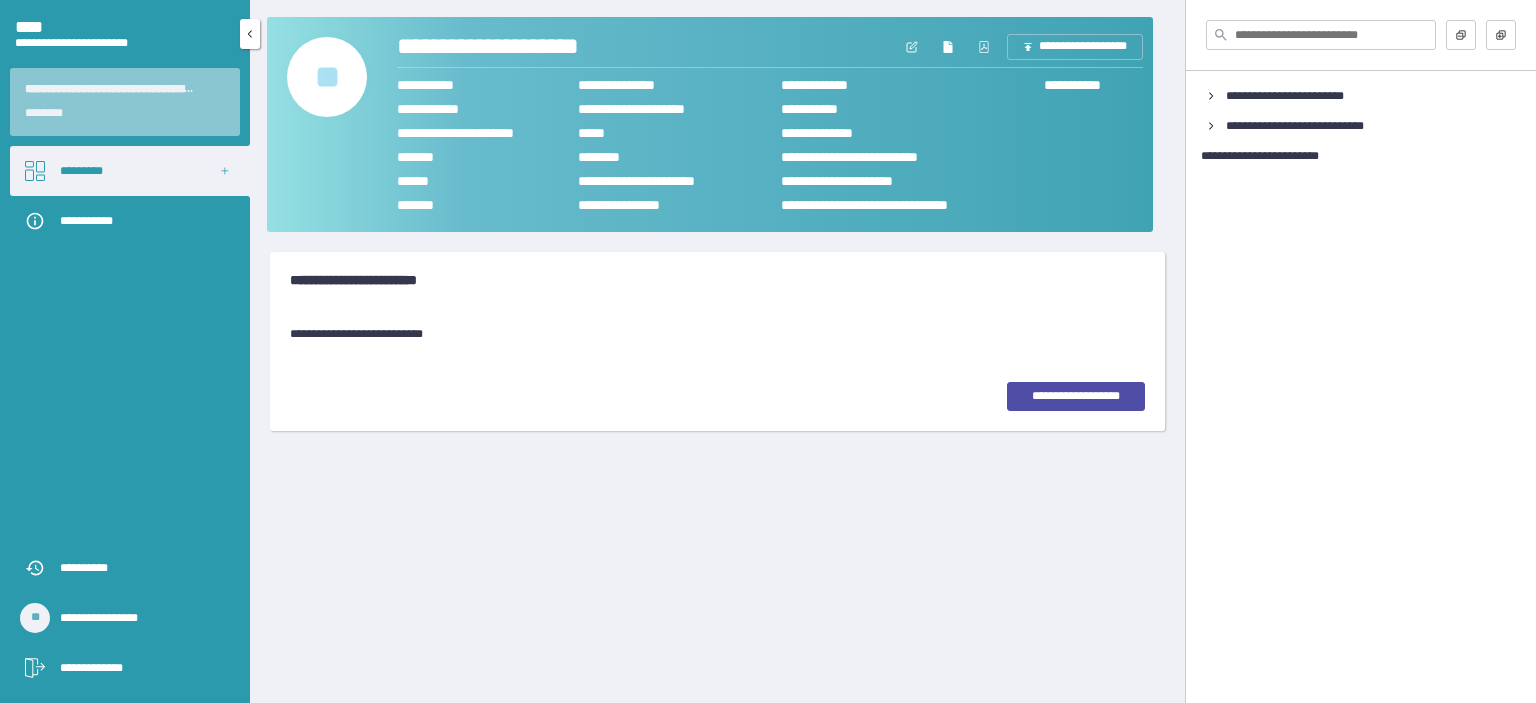 click on "*********" at bounding box center (130, 171) 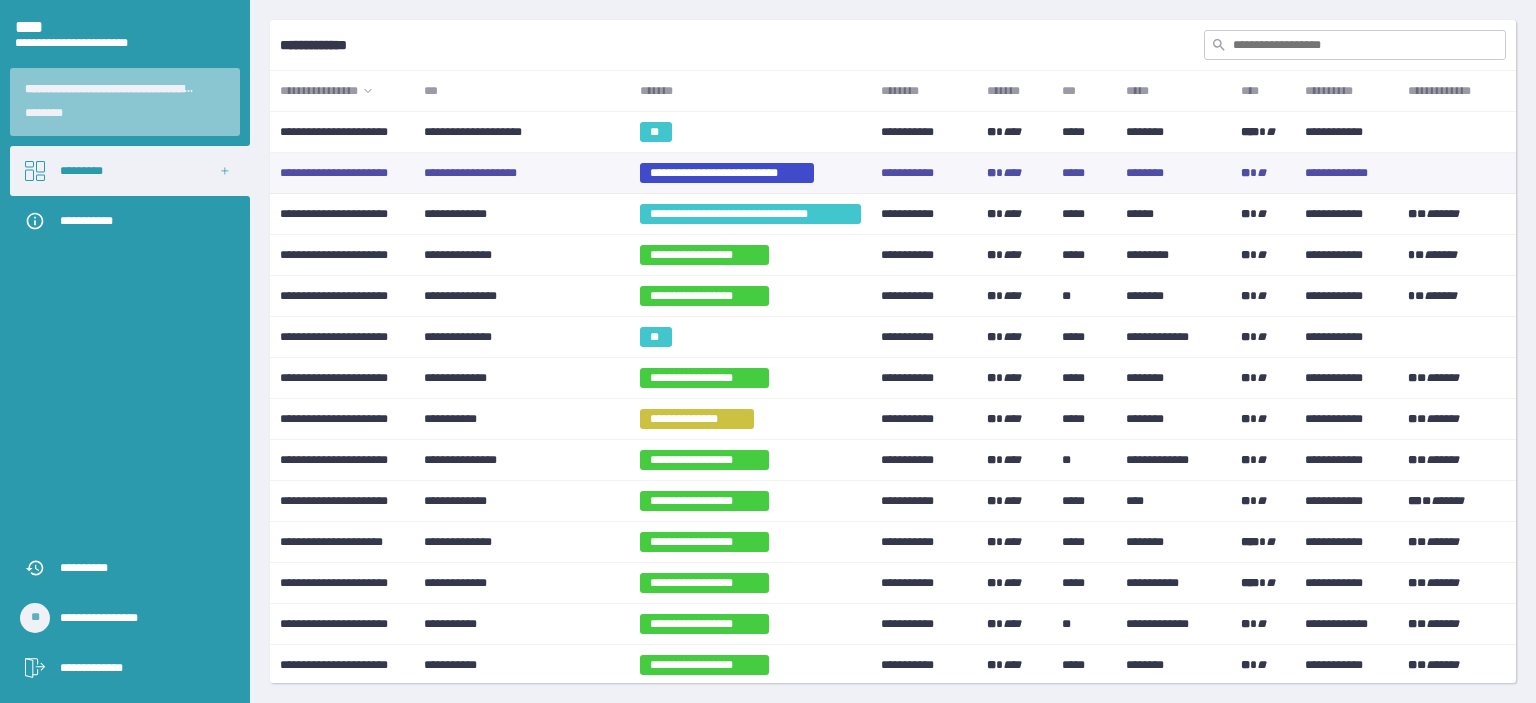 click on "**********" at bounding box center (522, 173) 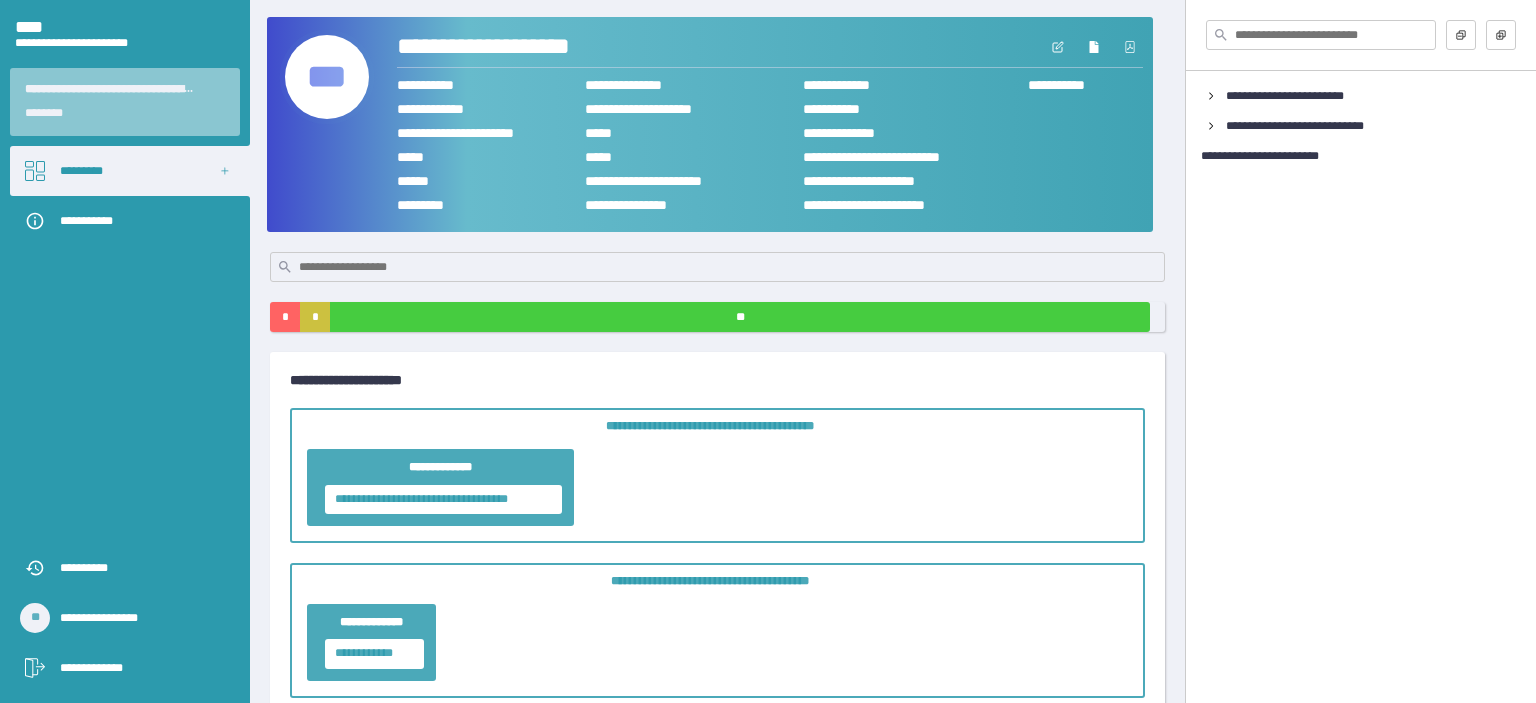 click on "***" at bounding box center [327, 77] 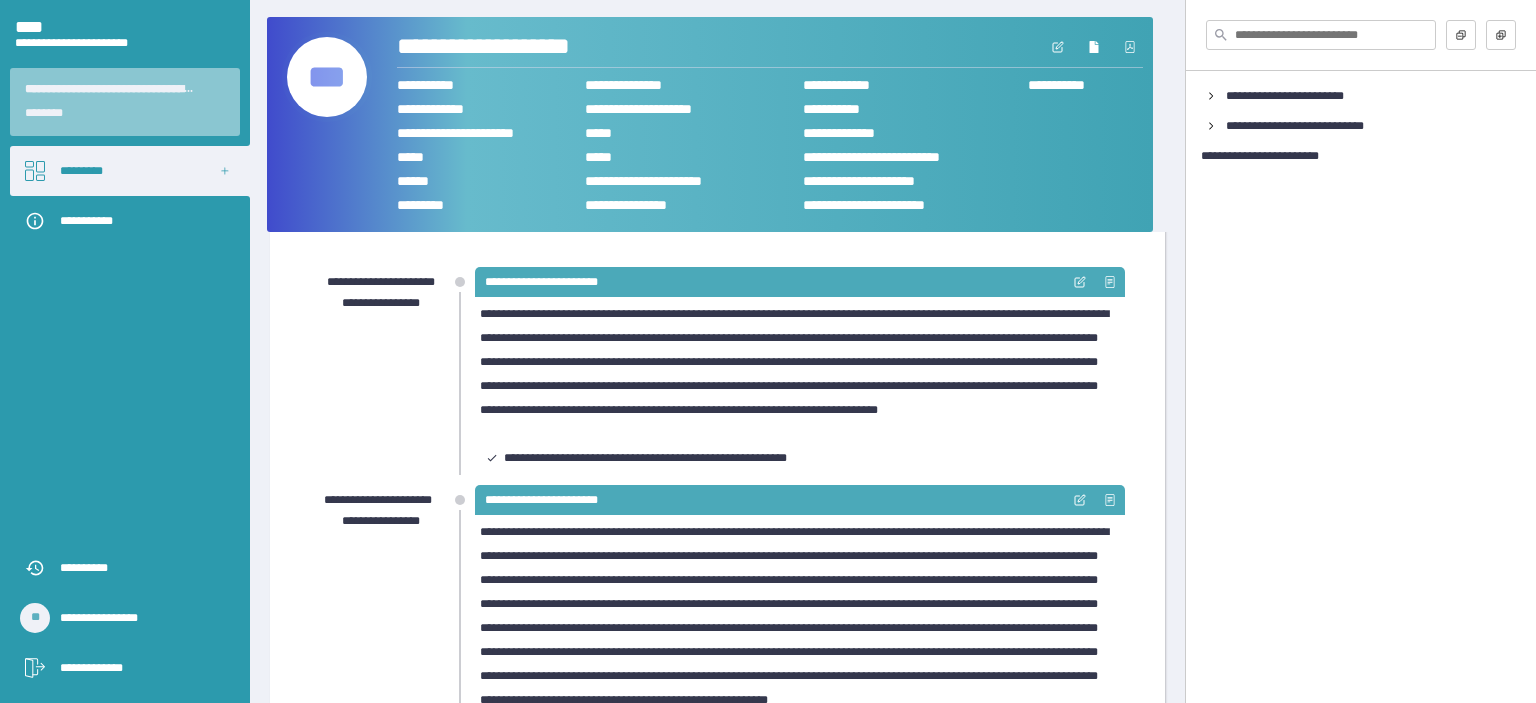 scroll, scrollTop: 100, scrollLeft: 0, axis: vertical 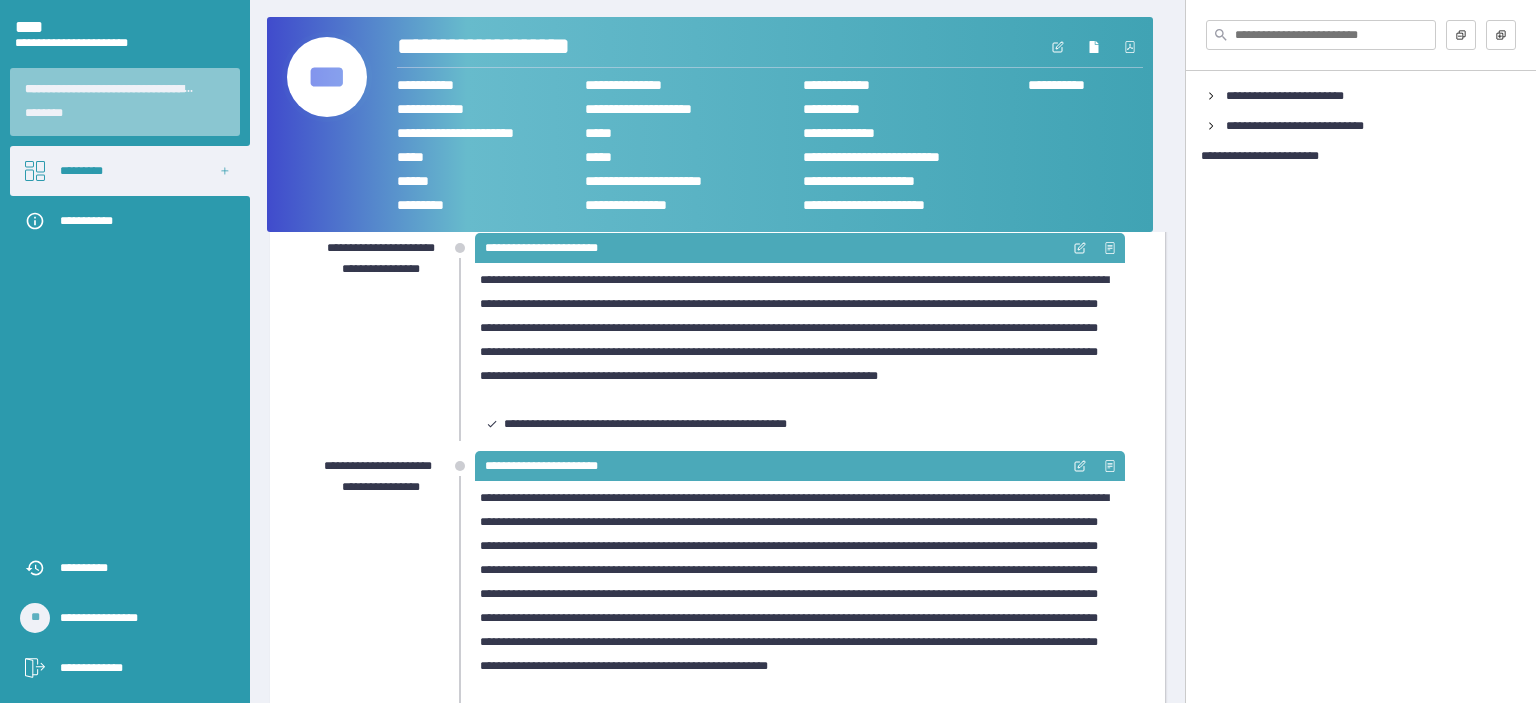click on "**********" at bounding box center (800, 424) 